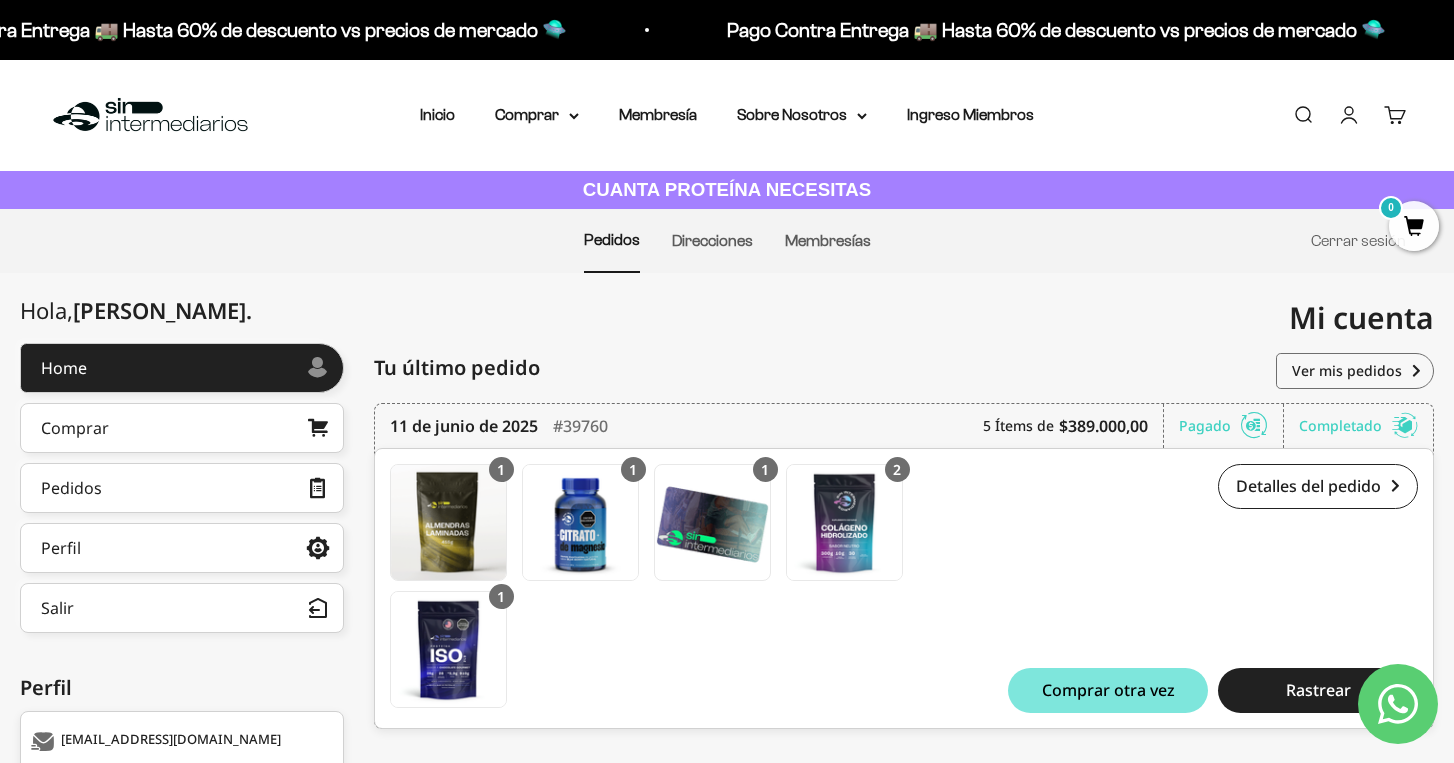 scroll, scrollTop: 448, scrollLeft: 0, axis: vertical 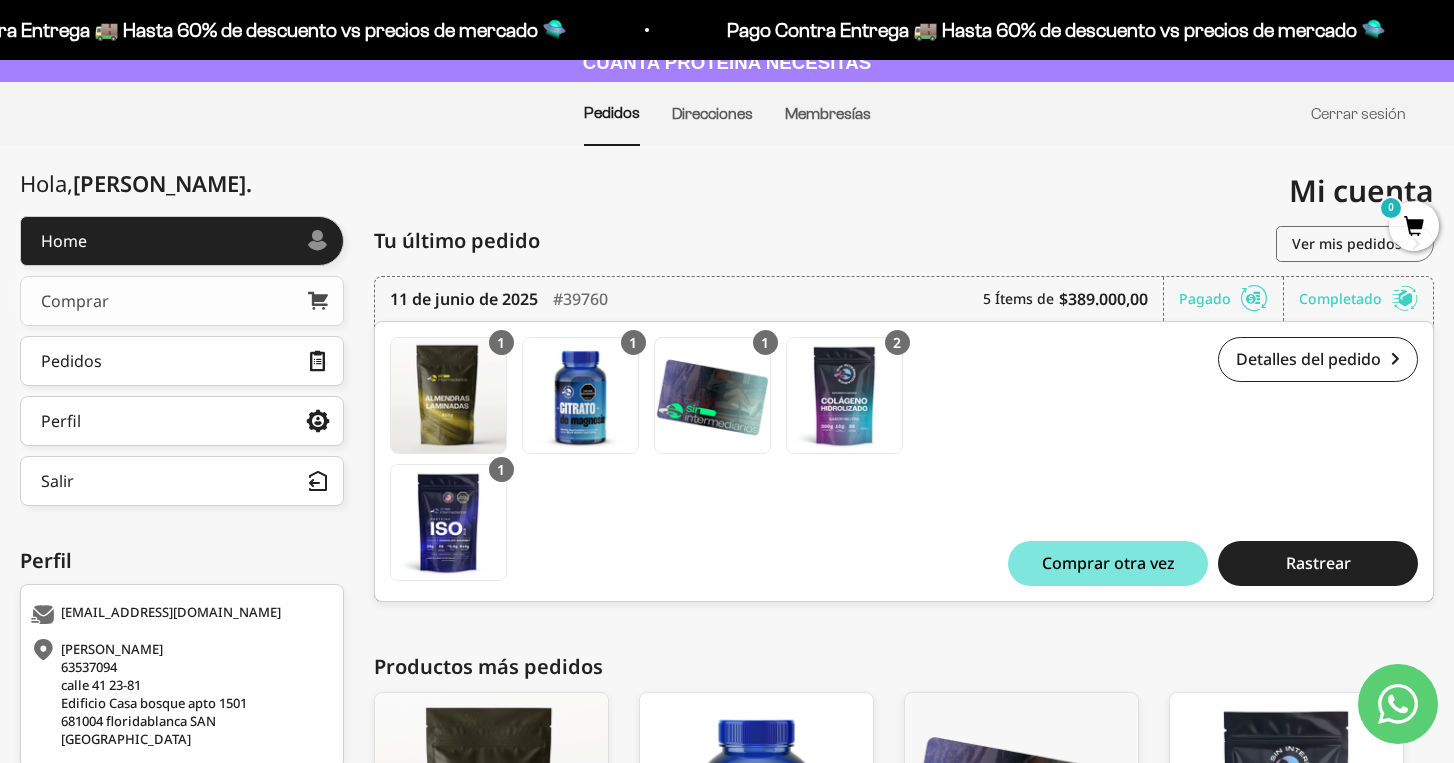 click on "Comprar" at bounding box center (182, 301) 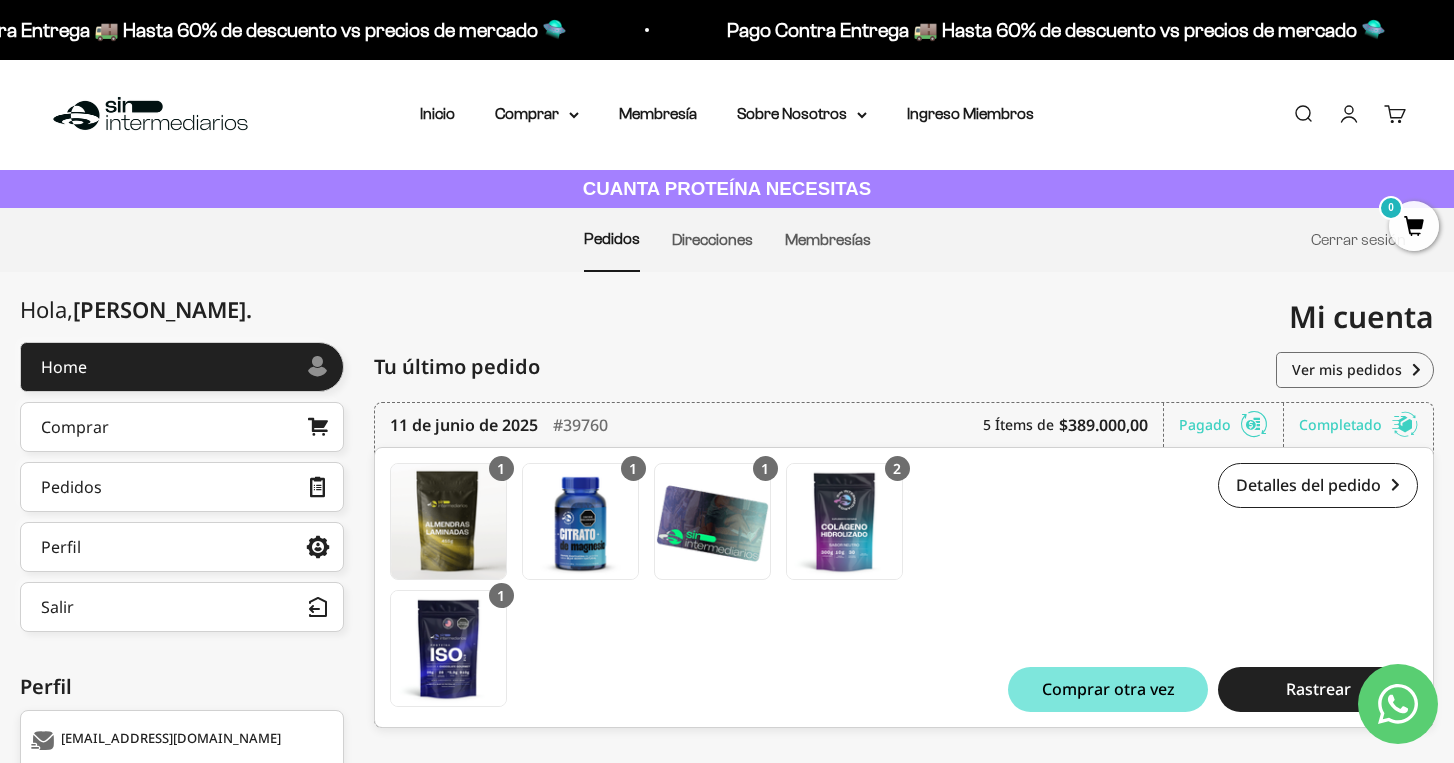 scroll, scrollTop: 0, scrollLeft: 0, axis: both 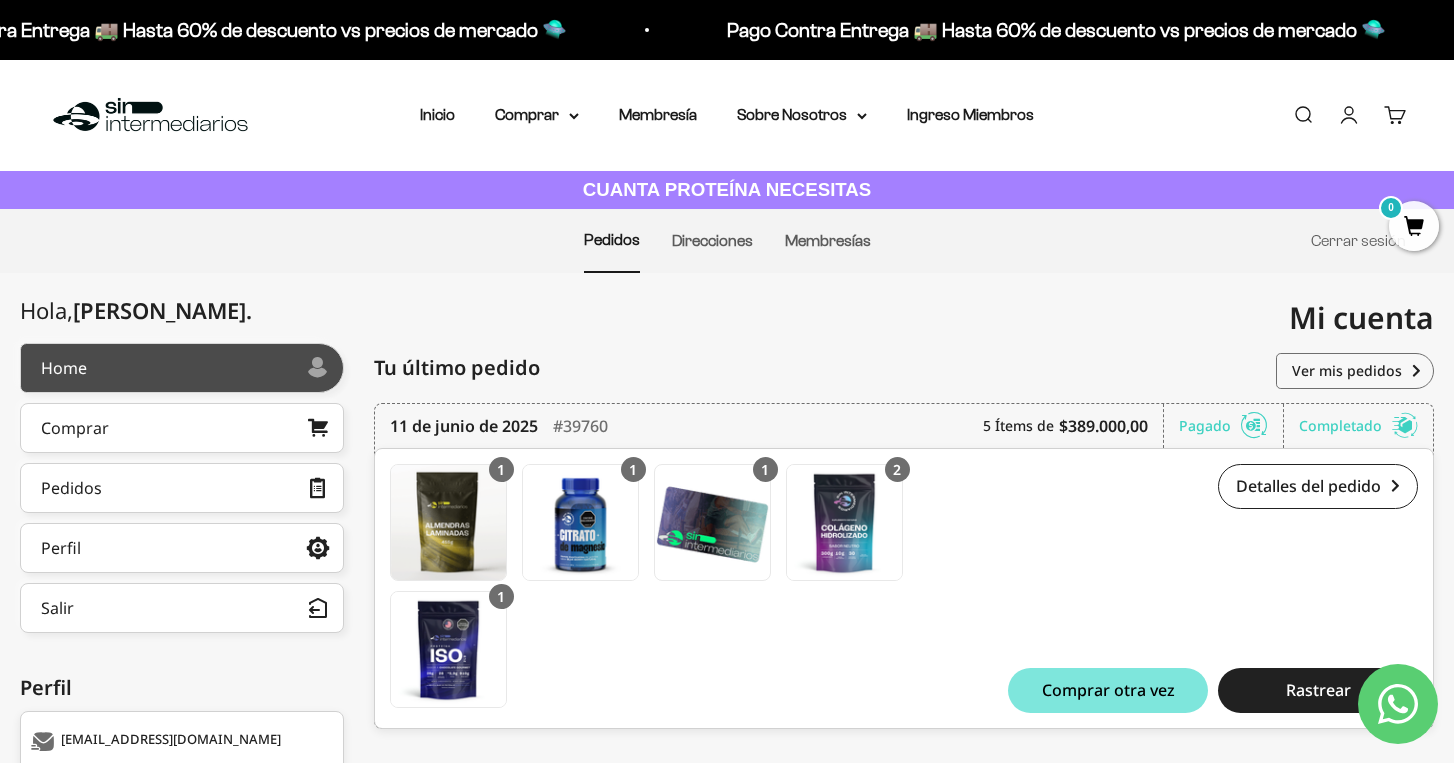 click at bounding box center (197, 368) 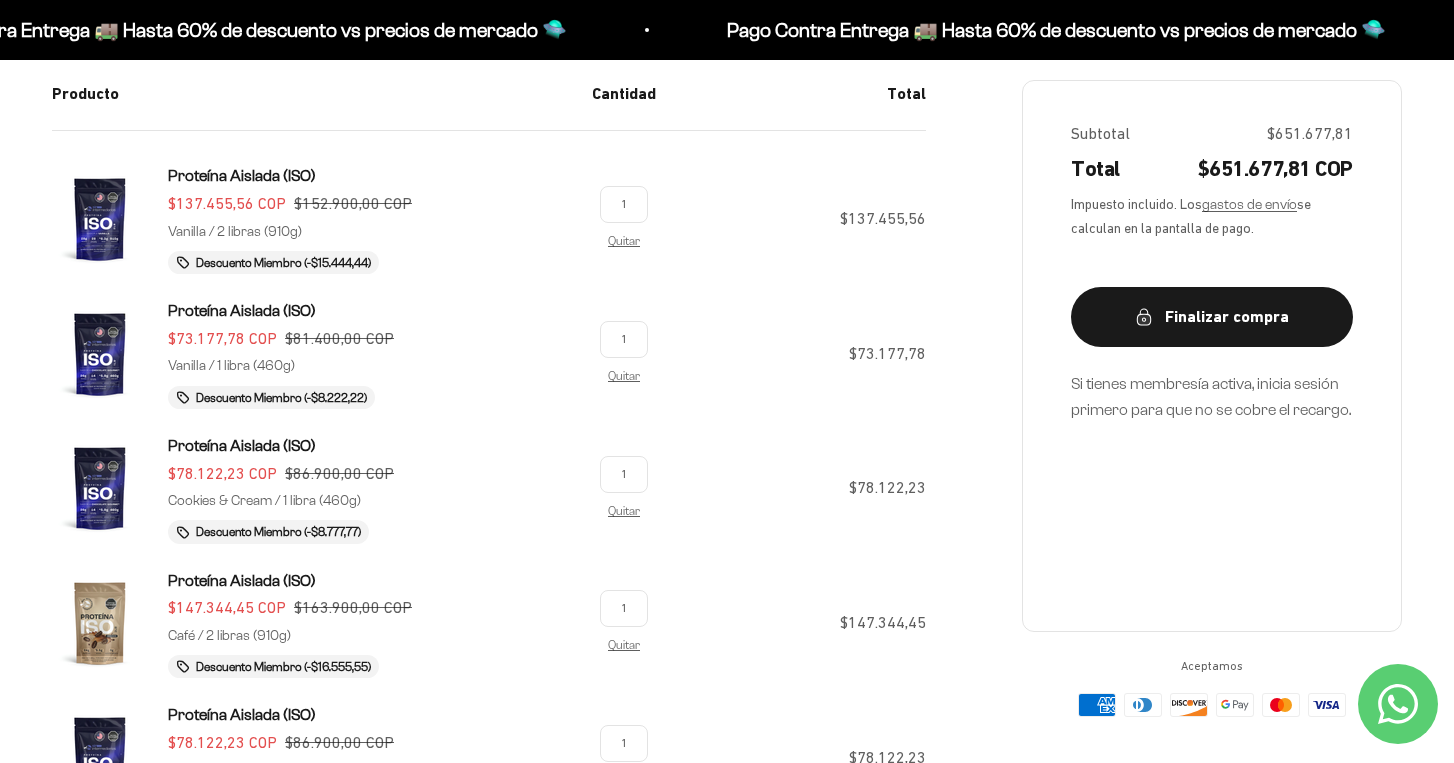 scroll, scrollTop: 120, scrollLeft: 0, axis: vertical 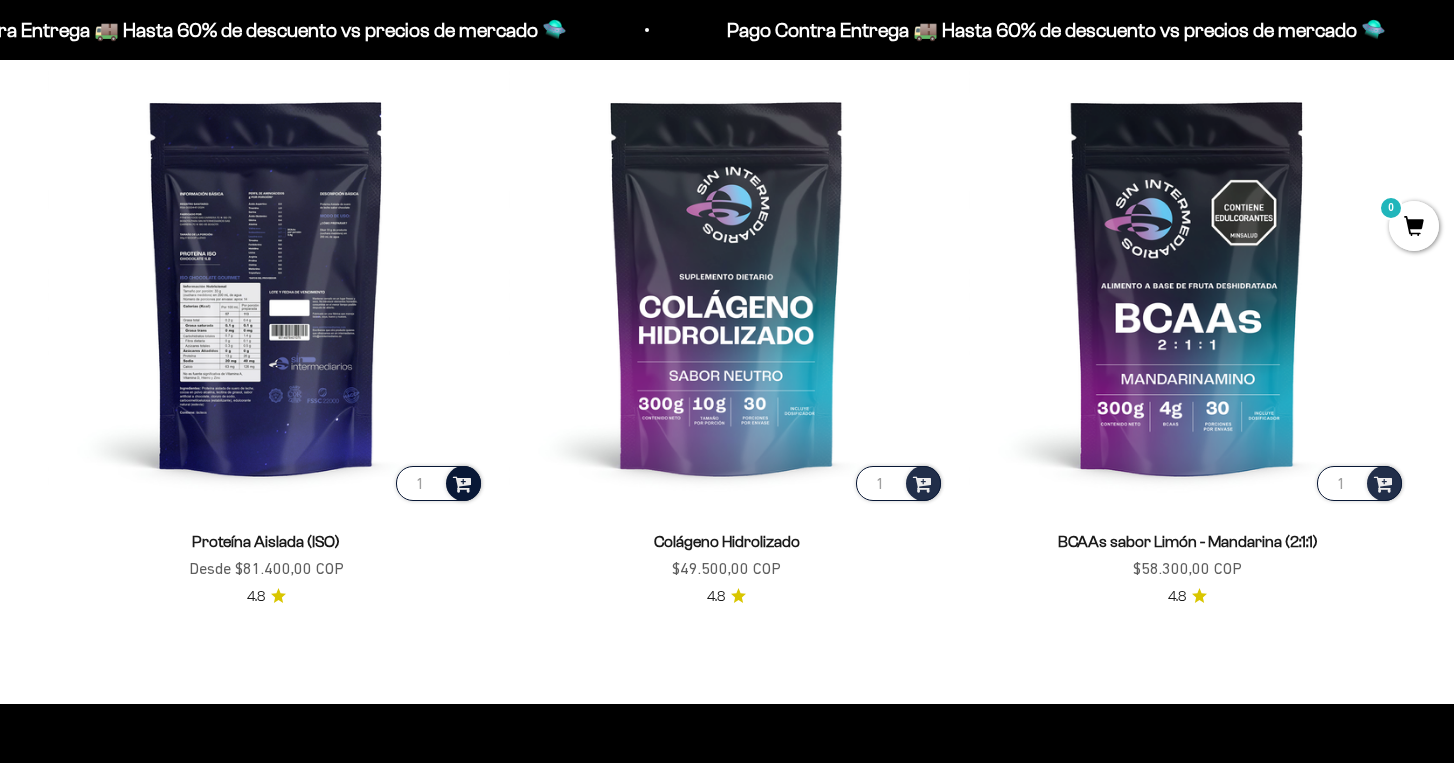 click at bounding box center [462, 482] 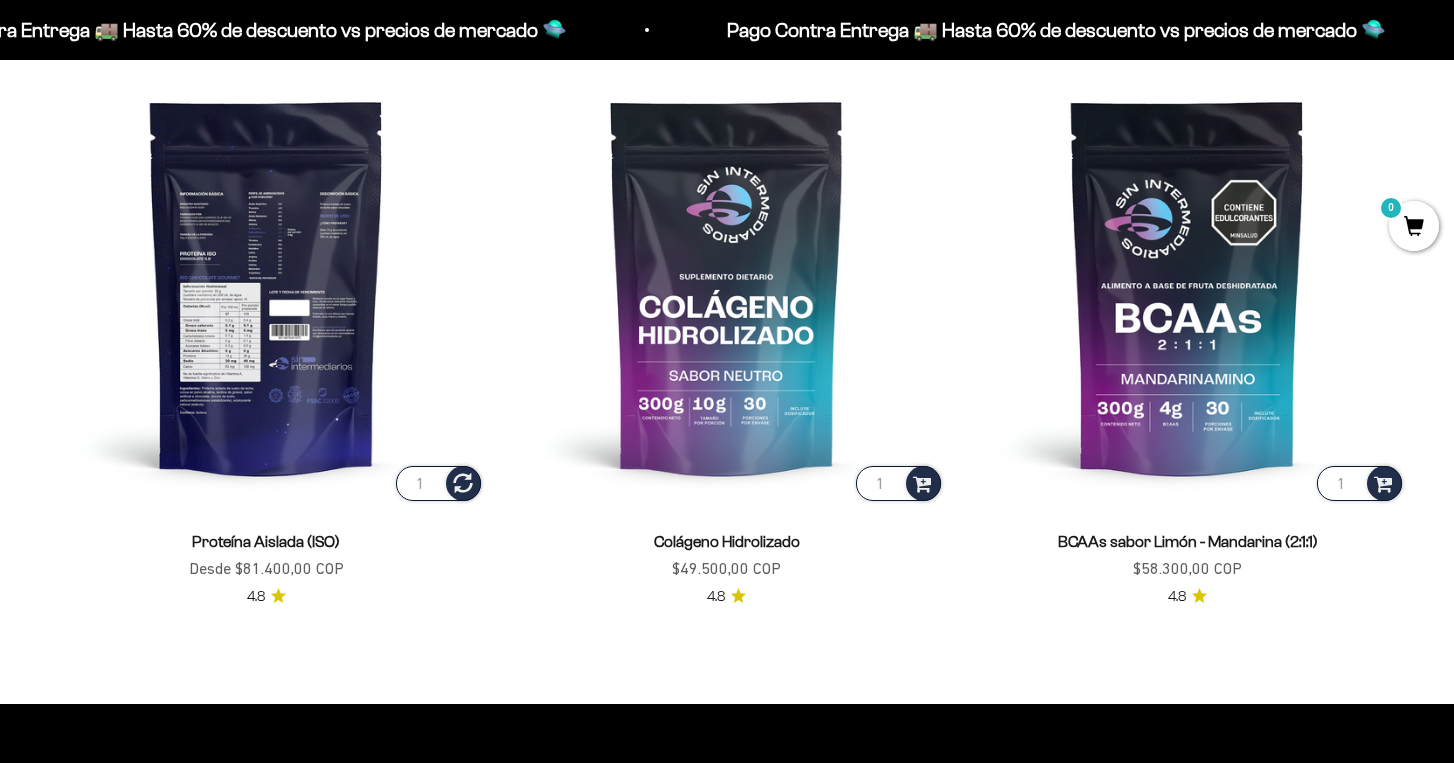 click at bounding box center [266, 286] 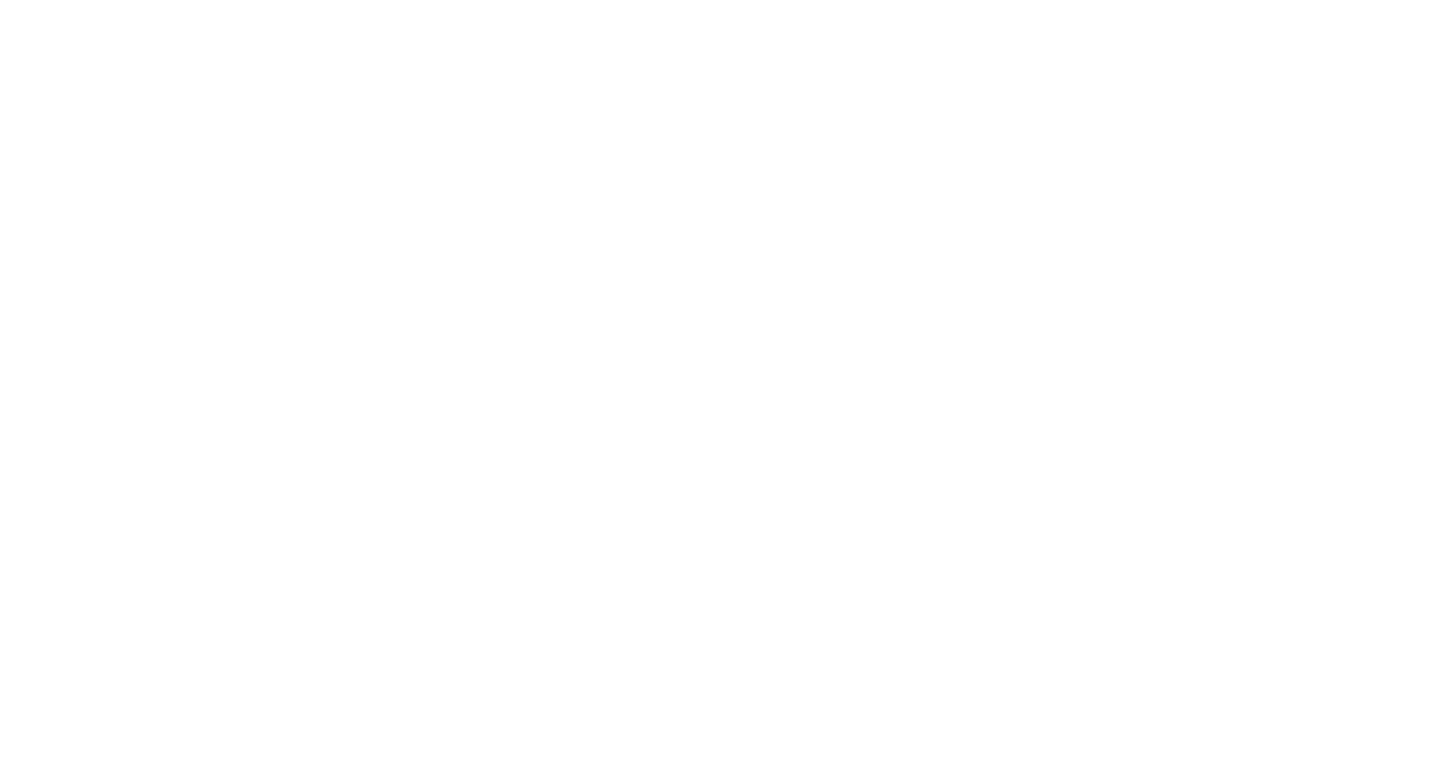 scroll, scrollTop: 0, scrollLeft: 0, axis: both 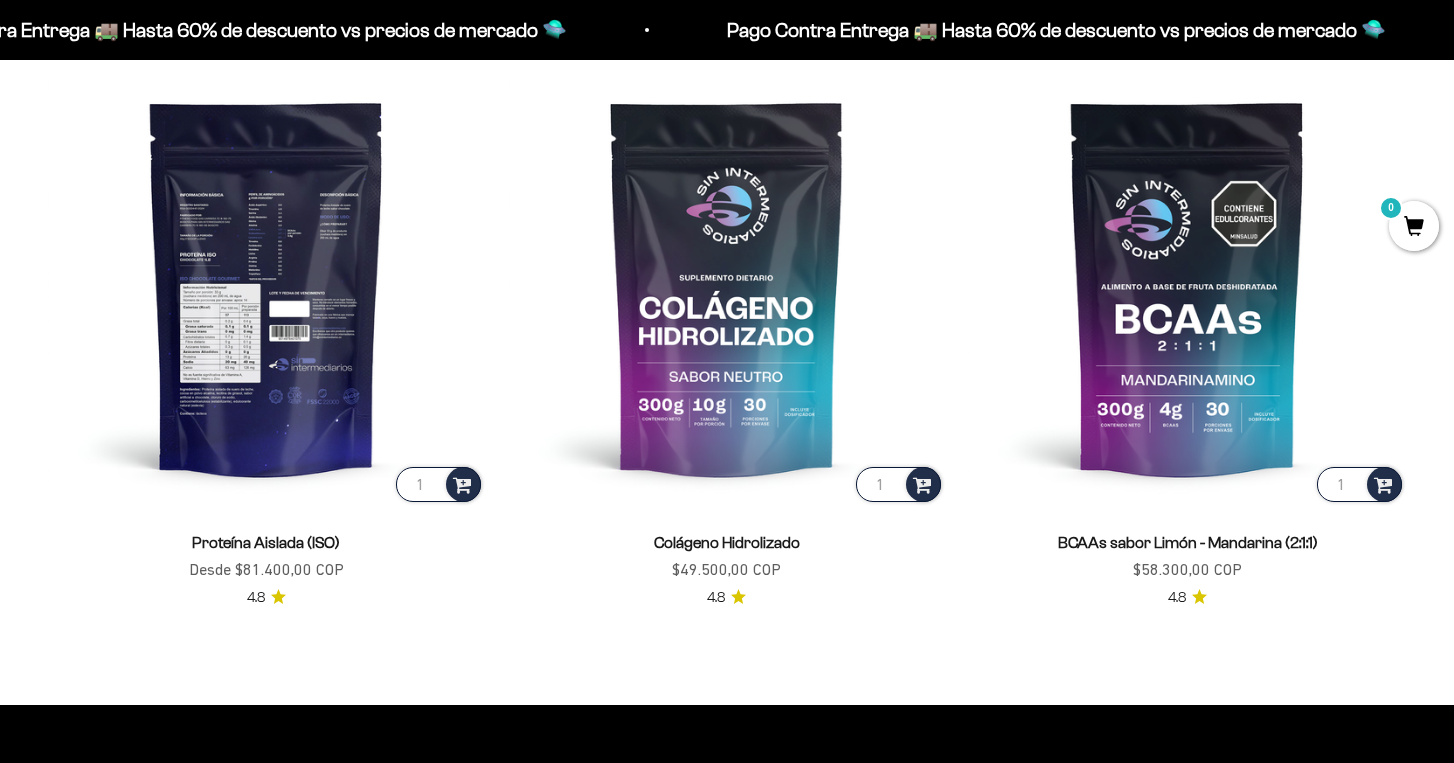 click at bounding box center (266, 287) 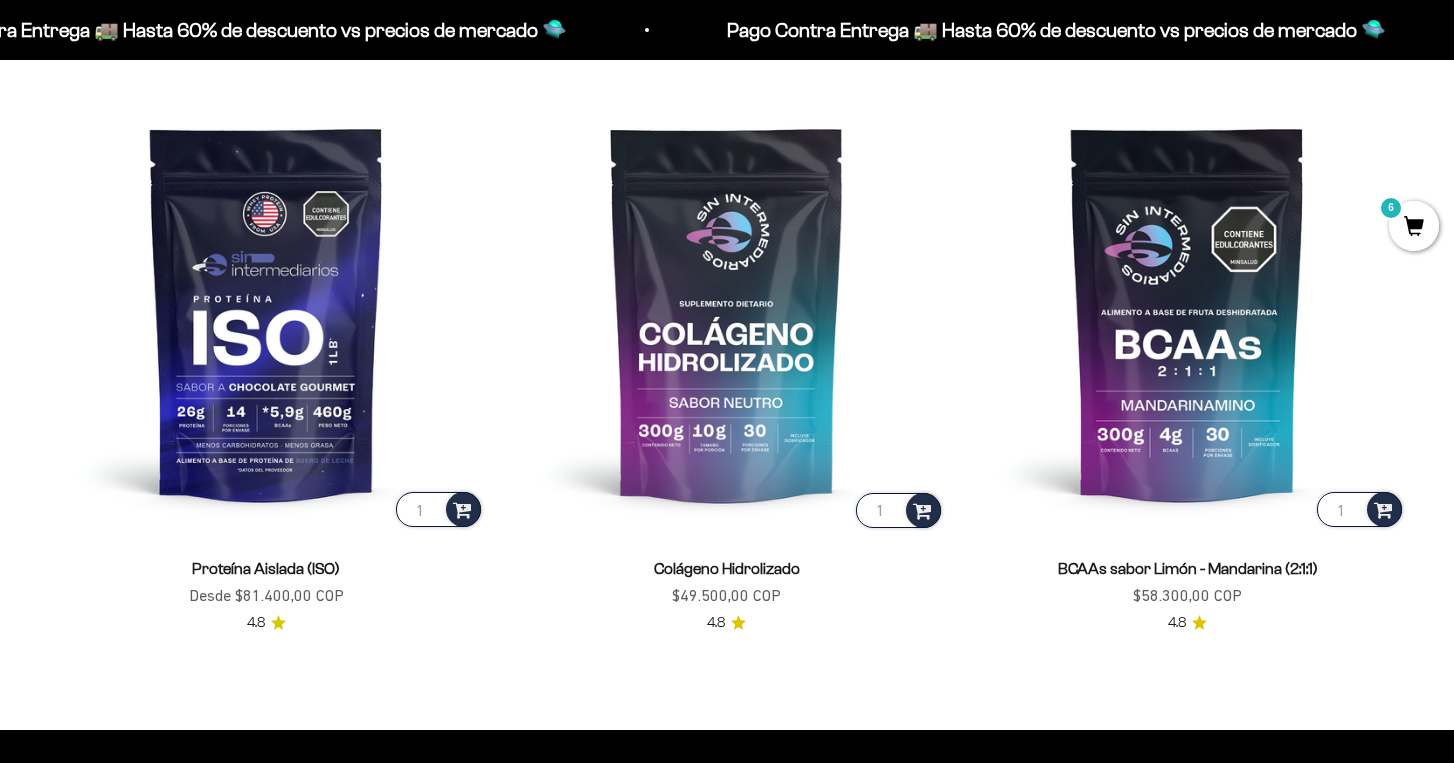 scroll, scrollTop: 1468, scrollLeft: 0, axis: vertical 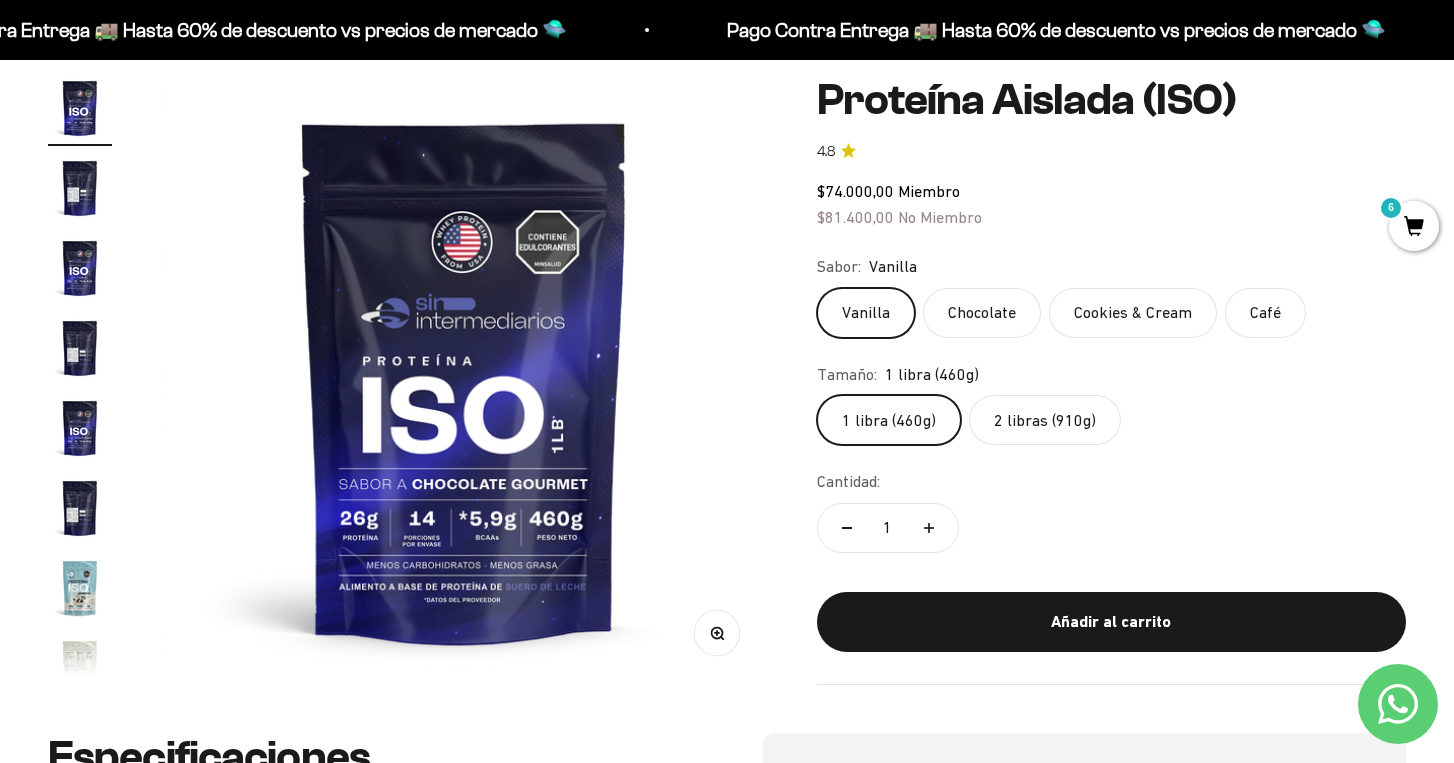 click on "6" at bounding box center (1414, 226) 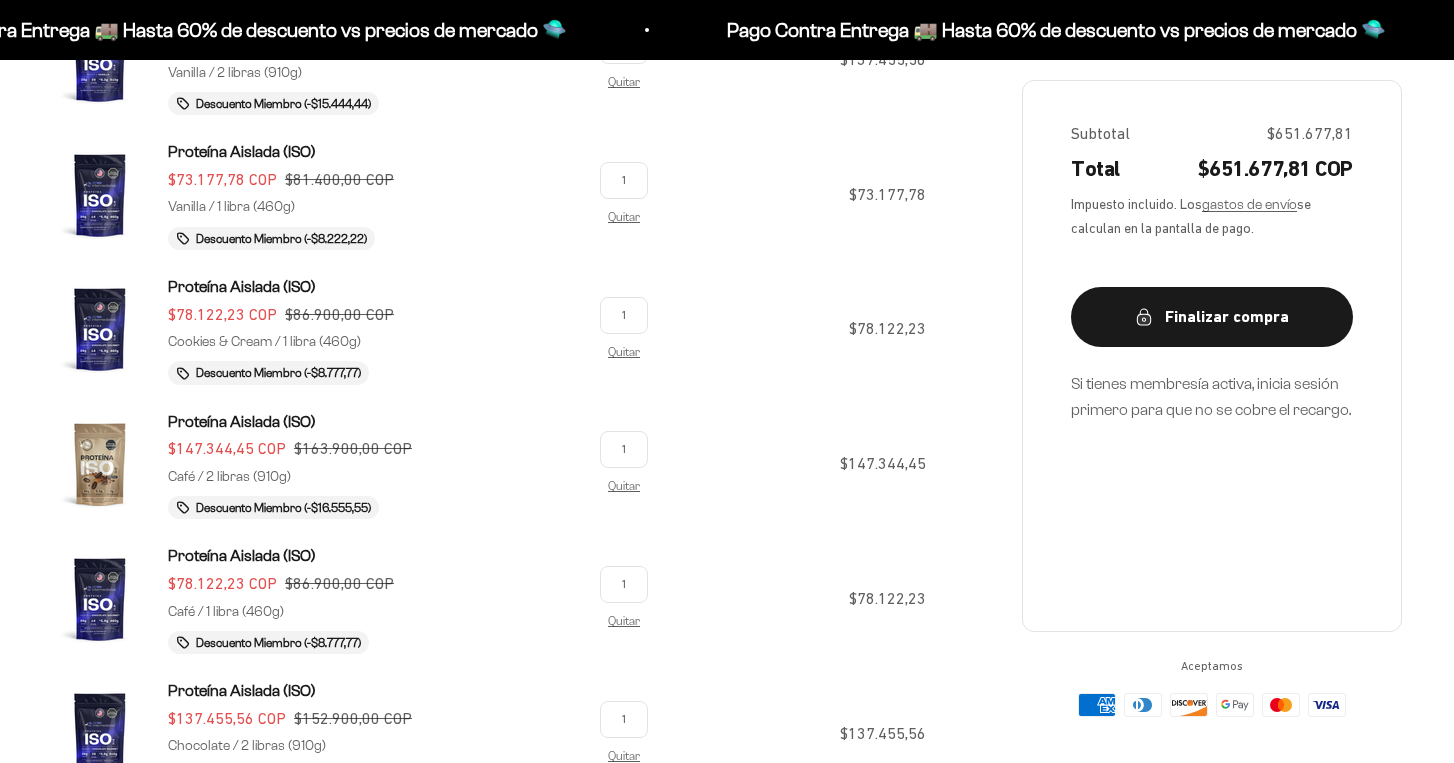 scroll, scrollTop: 568, scrollLeft: 0, axis: vertical 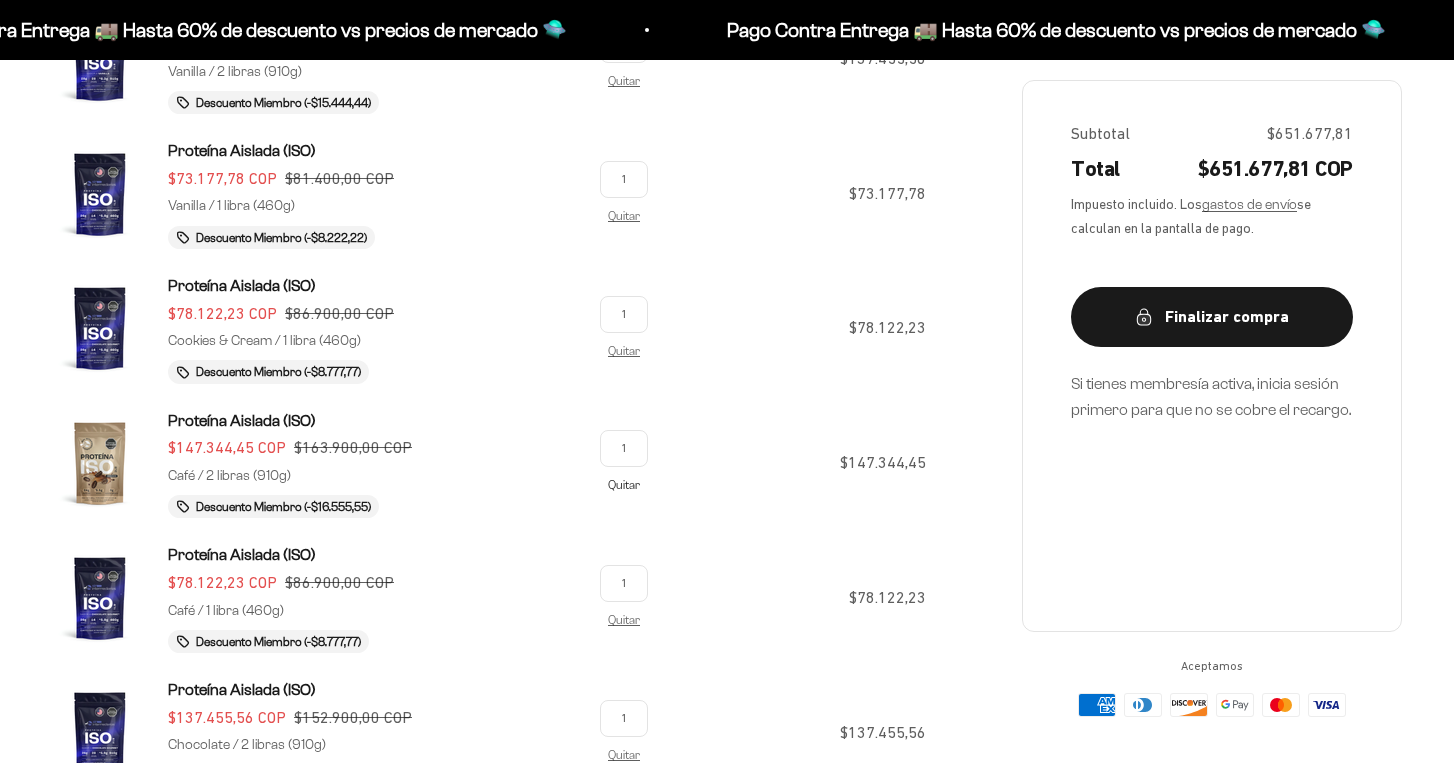 click on "Quitar" at bounding box center (624, 484) 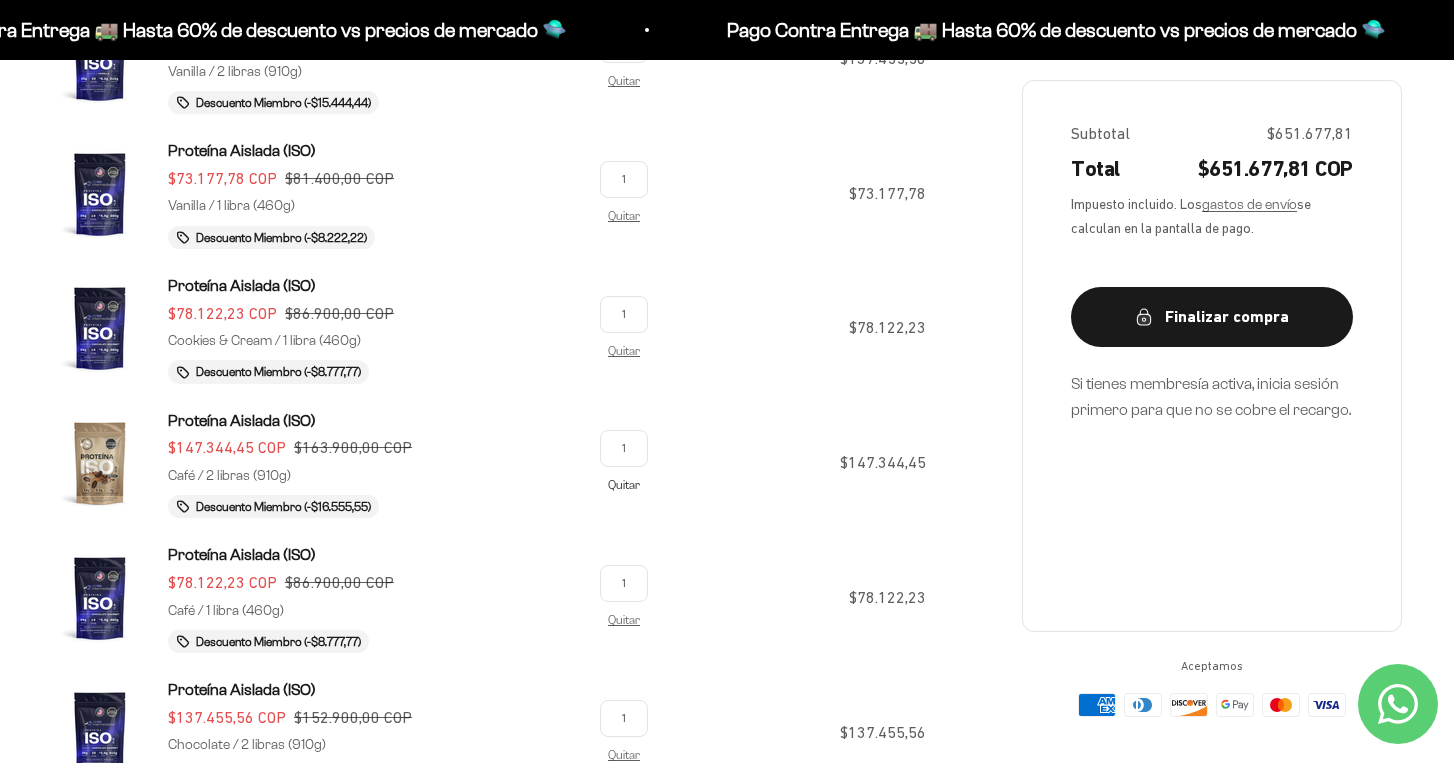 click on "Quitar" at bounding box center [624, 484] 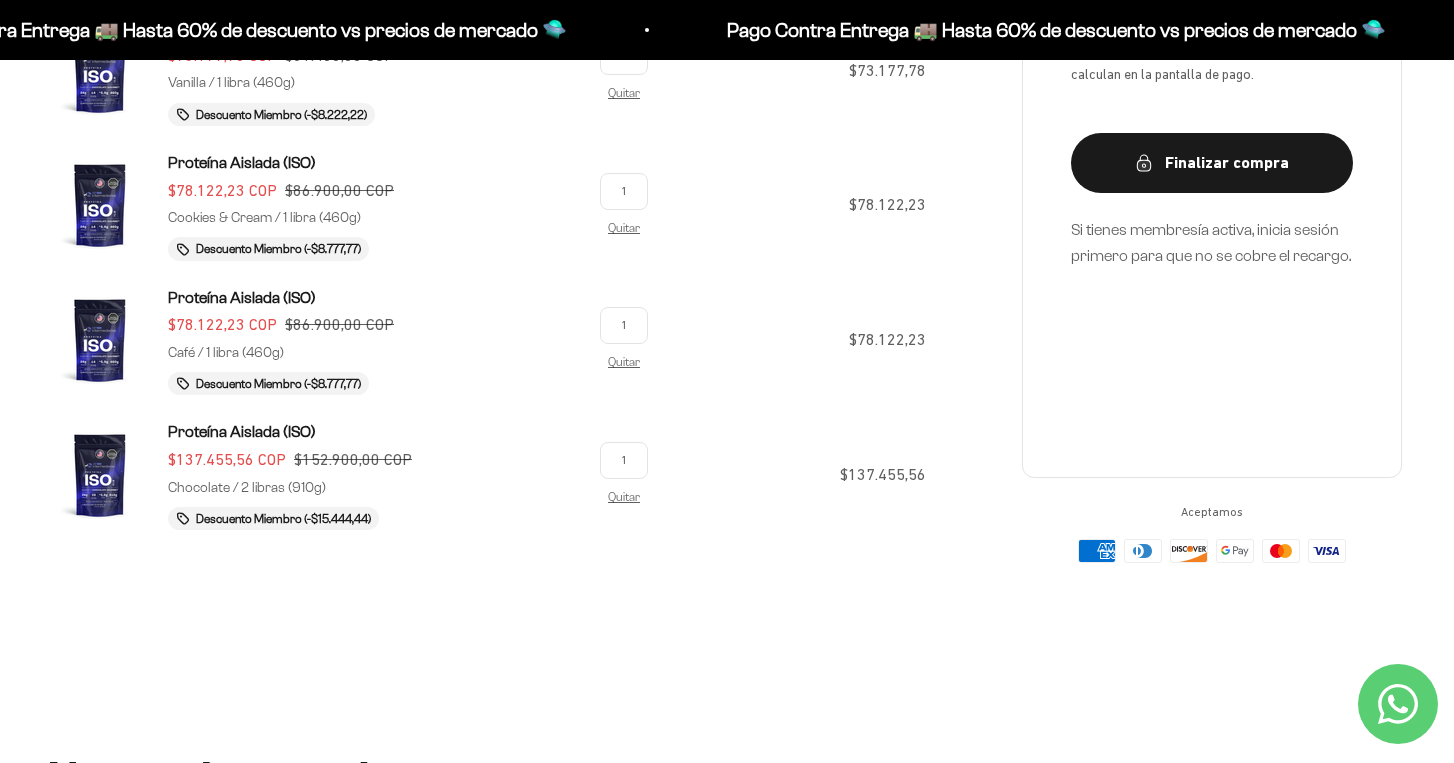 scroll, scrollTop: 690, scrollLeft: 0, axis: vertical 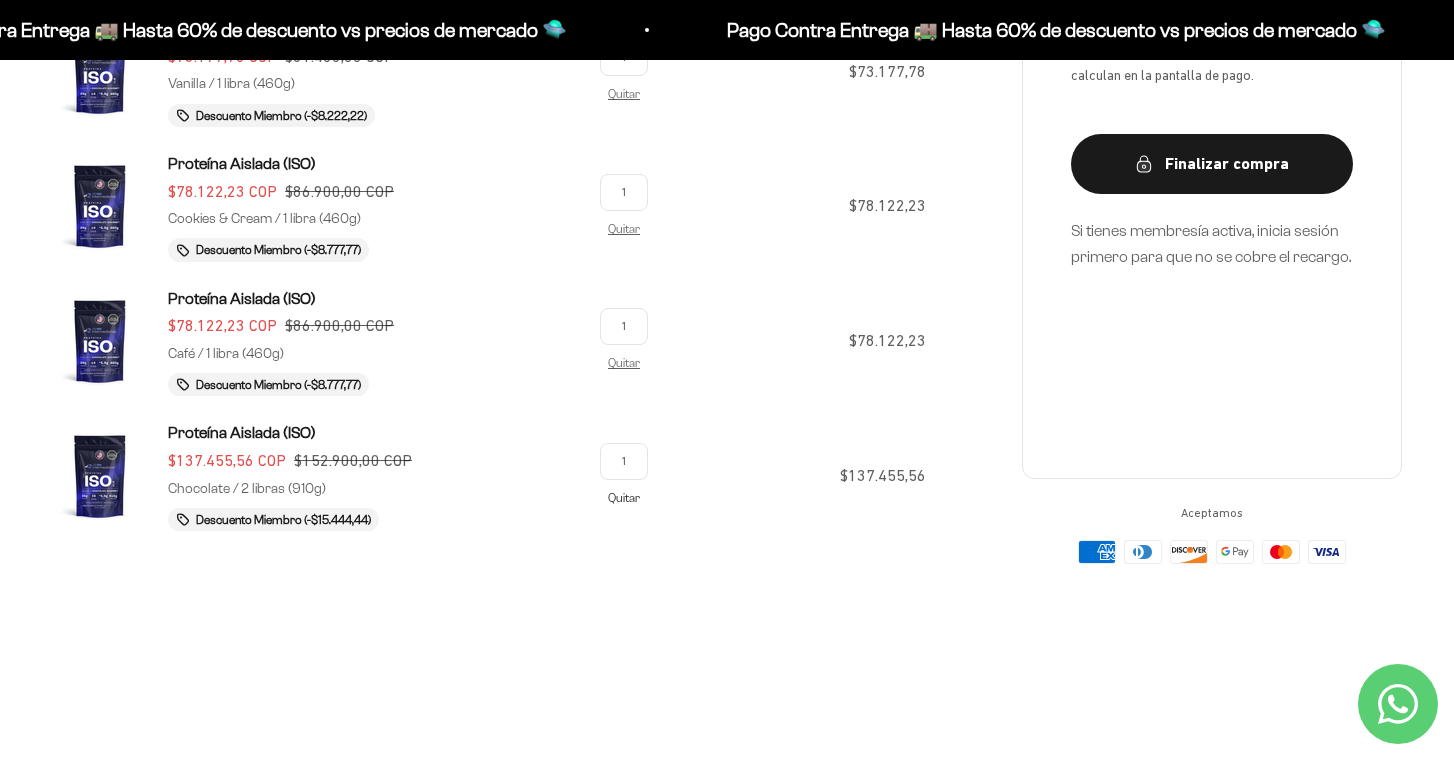click on "Quitar" at bounding box center (624, 497) 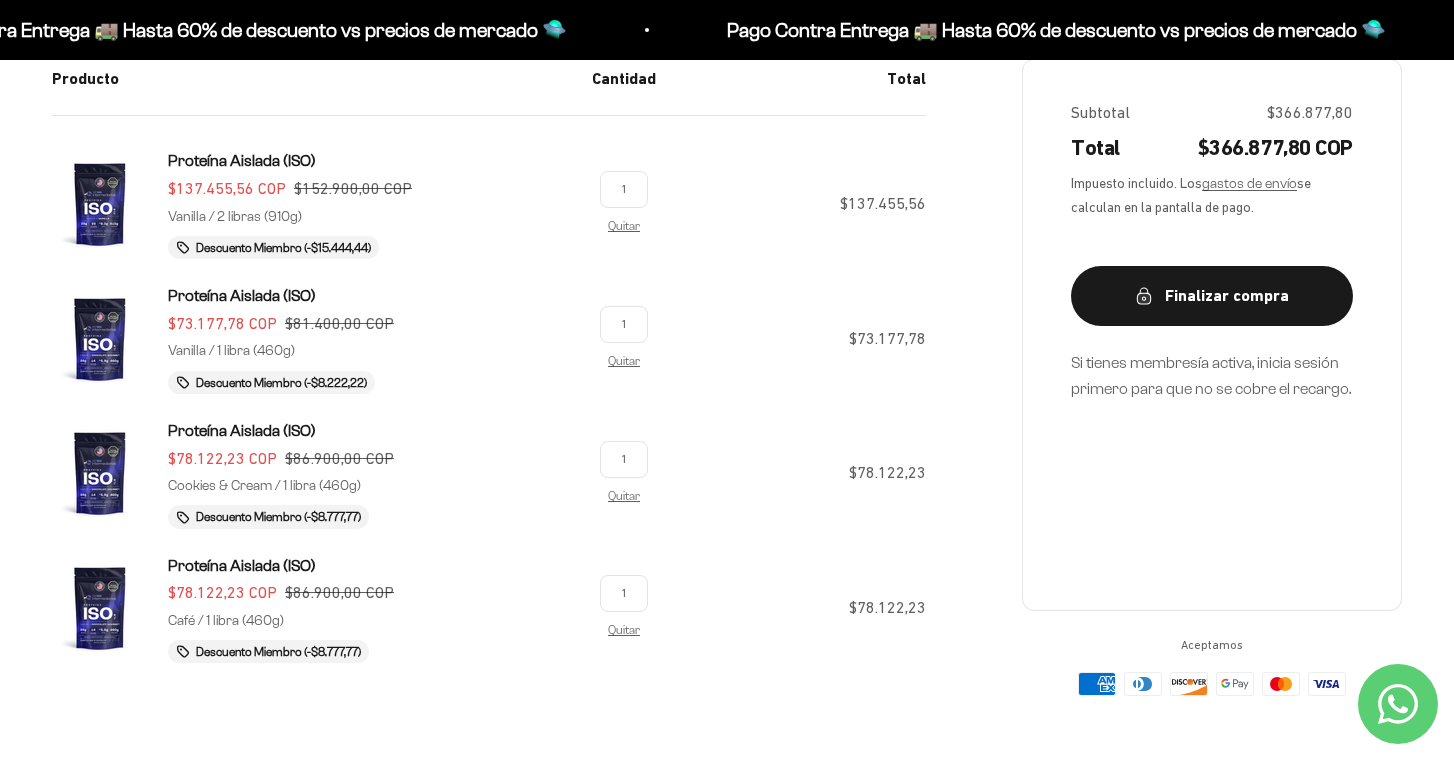 scroll, scrollTop: 422, scrollLeft: 0, axis: vertical 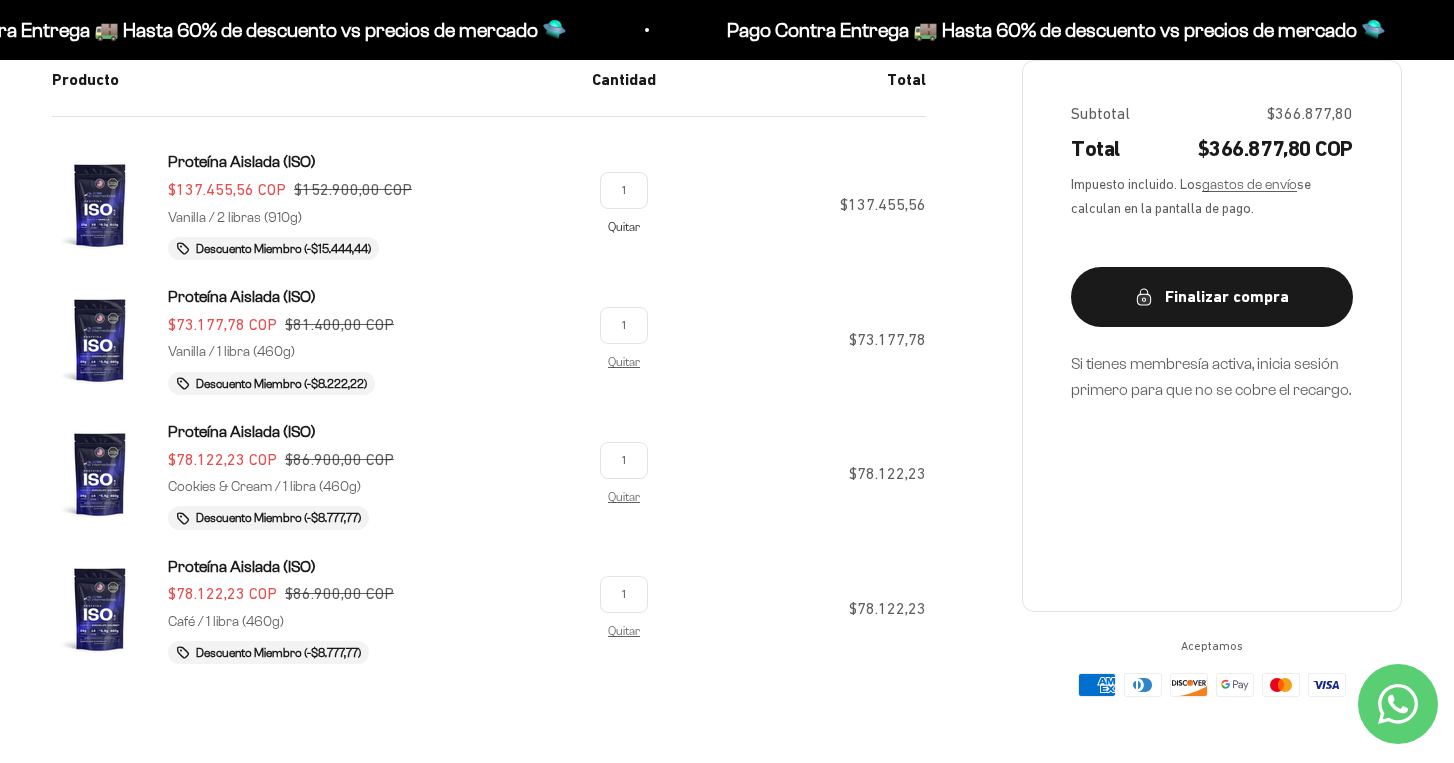 click on "Quitar" at bounding box center (624, 226) 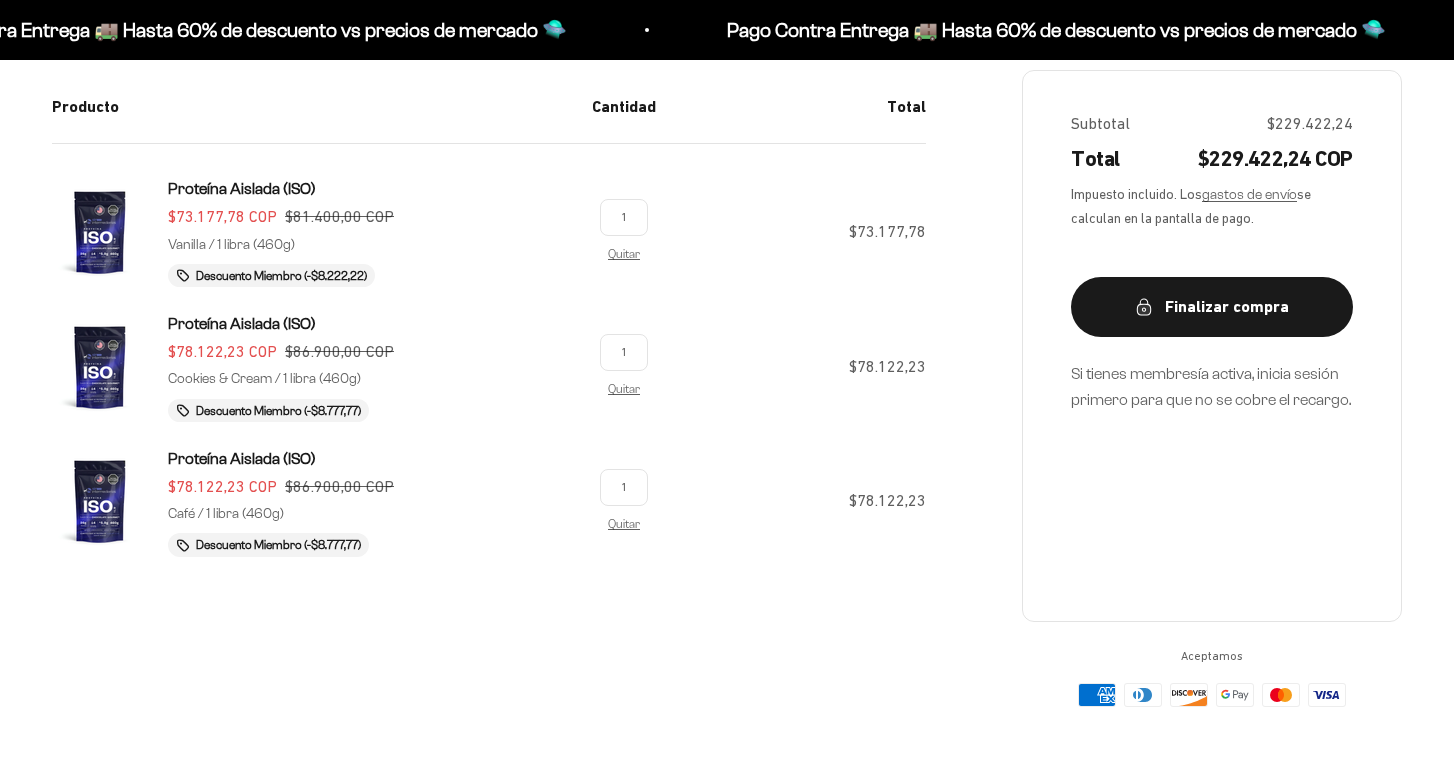 scroll, scrollTop: 376, scrollLeft: 0, axis: vertical 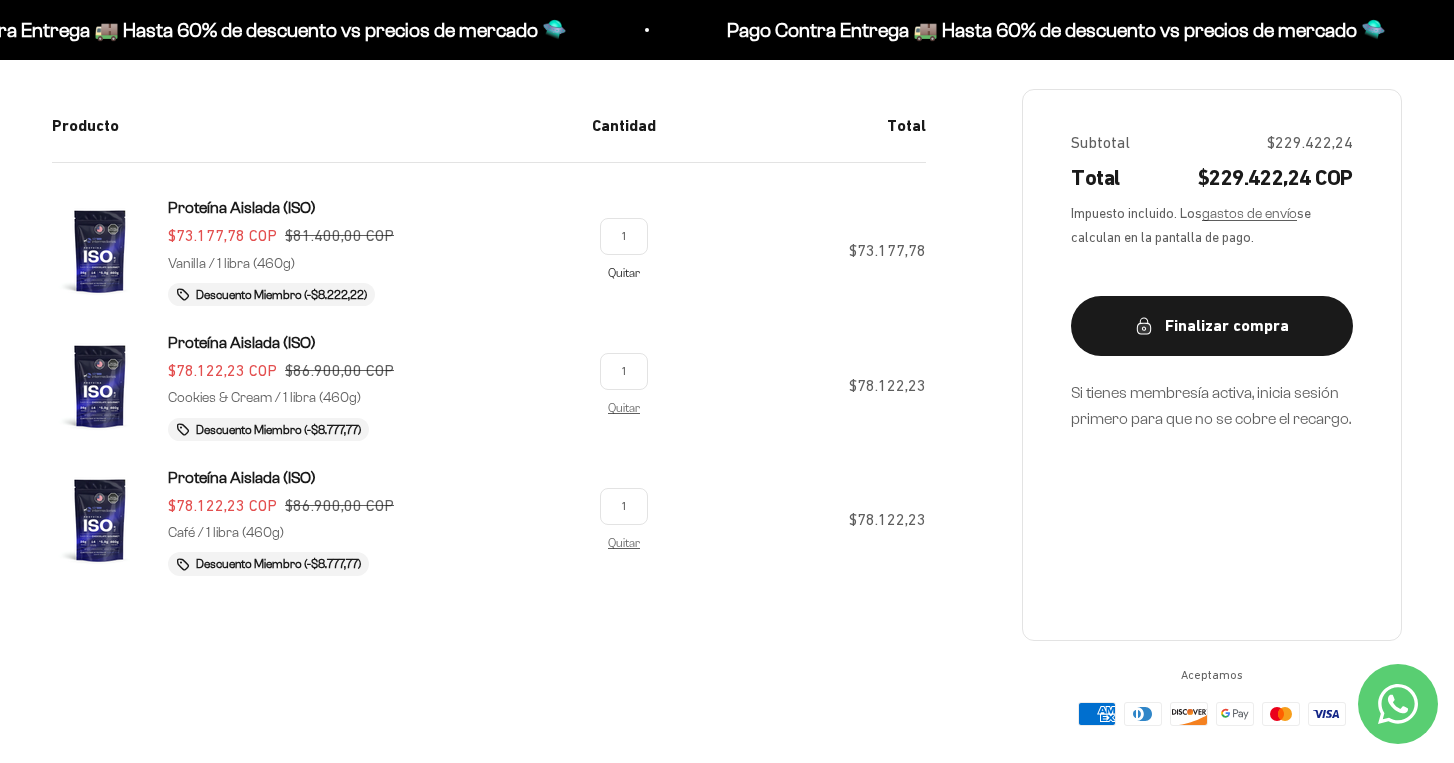 click on "Quitar" at bounding box center [624, 272] 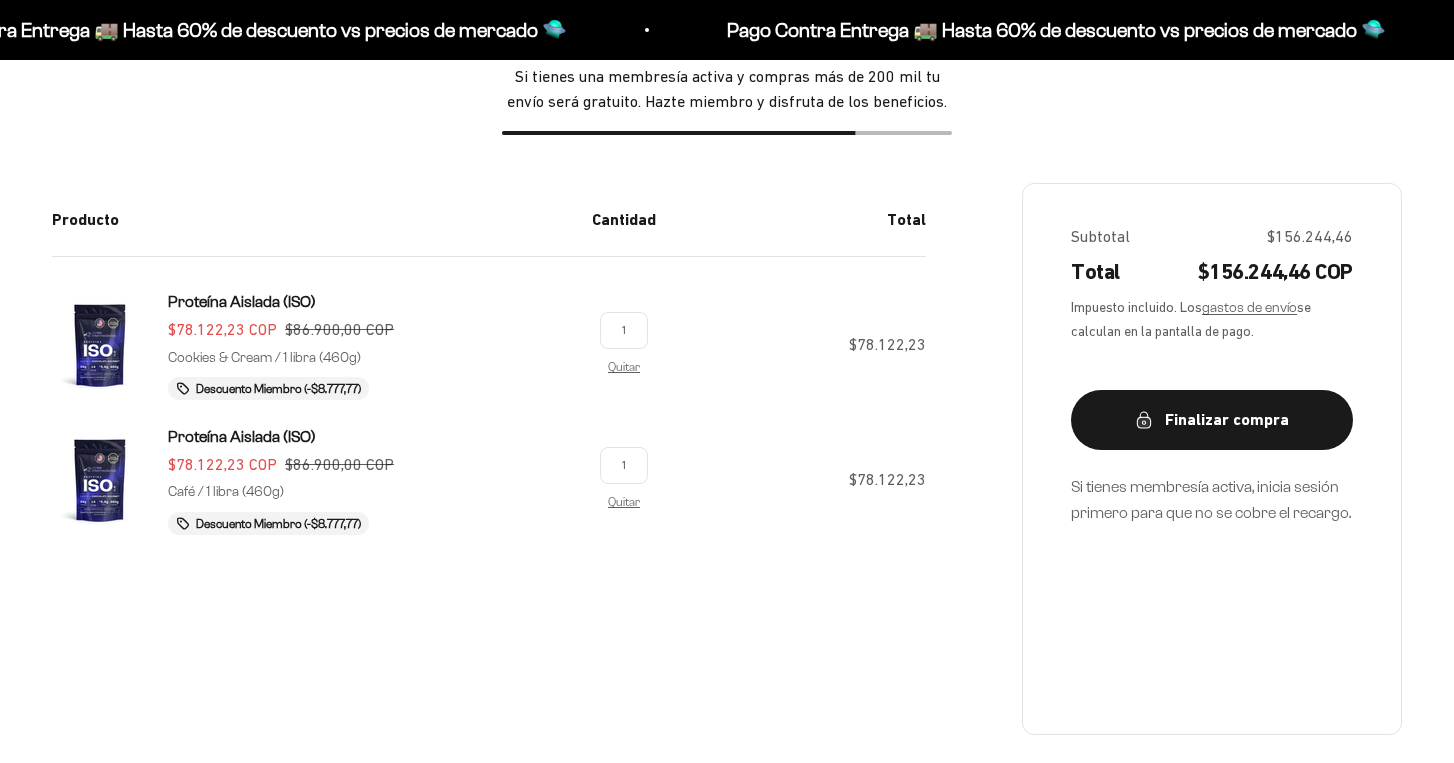 scroll, scrollTop: 279, scrollLeft: 0, axis: vertical 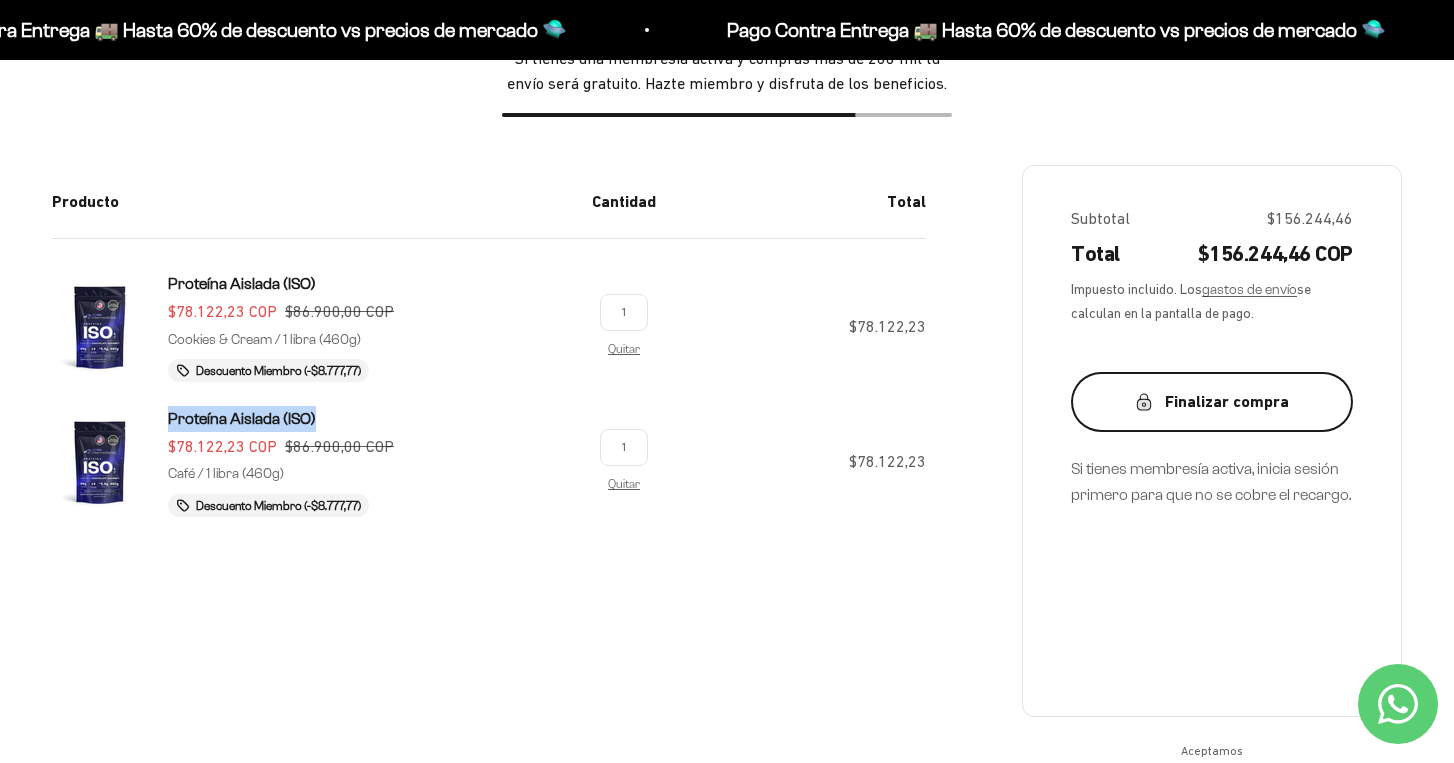 click on "Finalizar compra" at bounding box center (1212, 402) 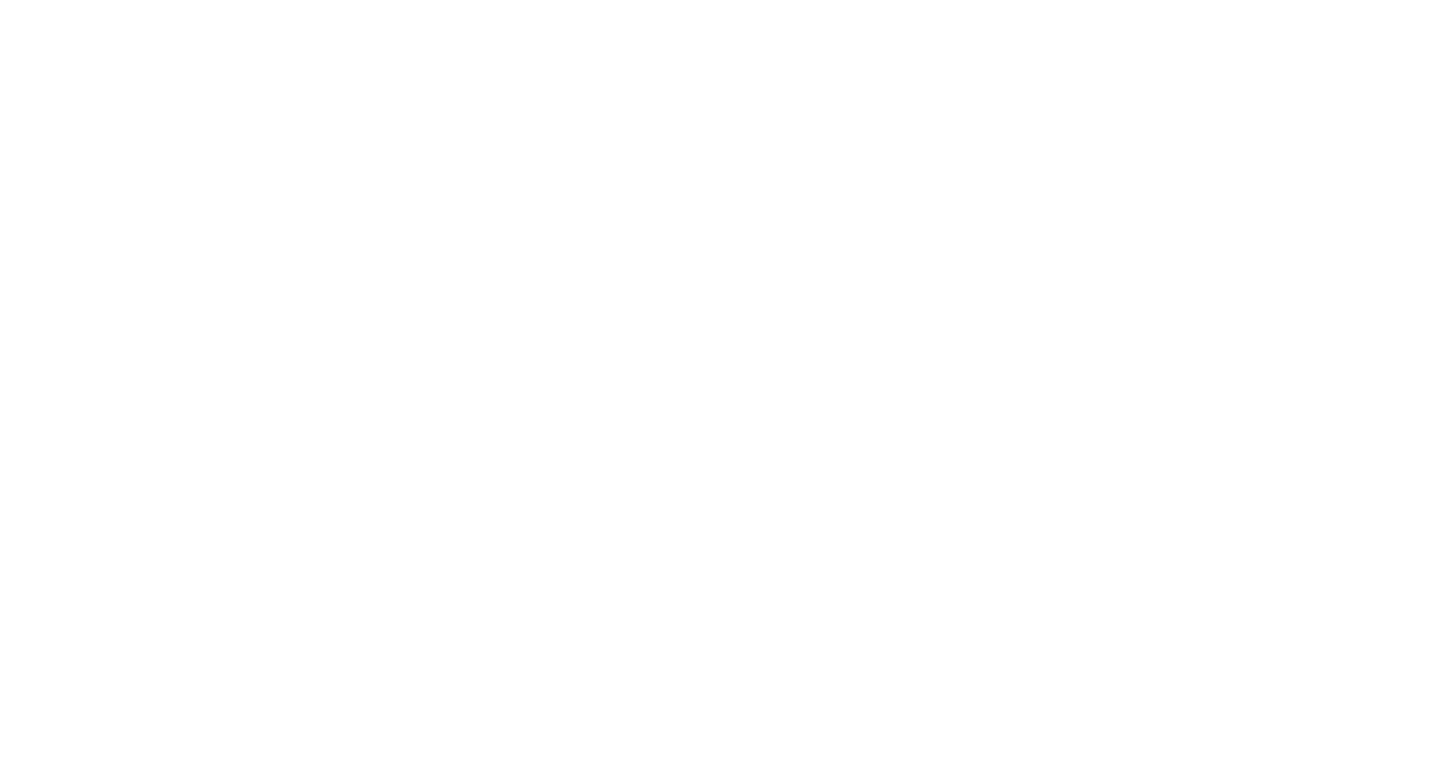 click at bounding box center [0, 0] 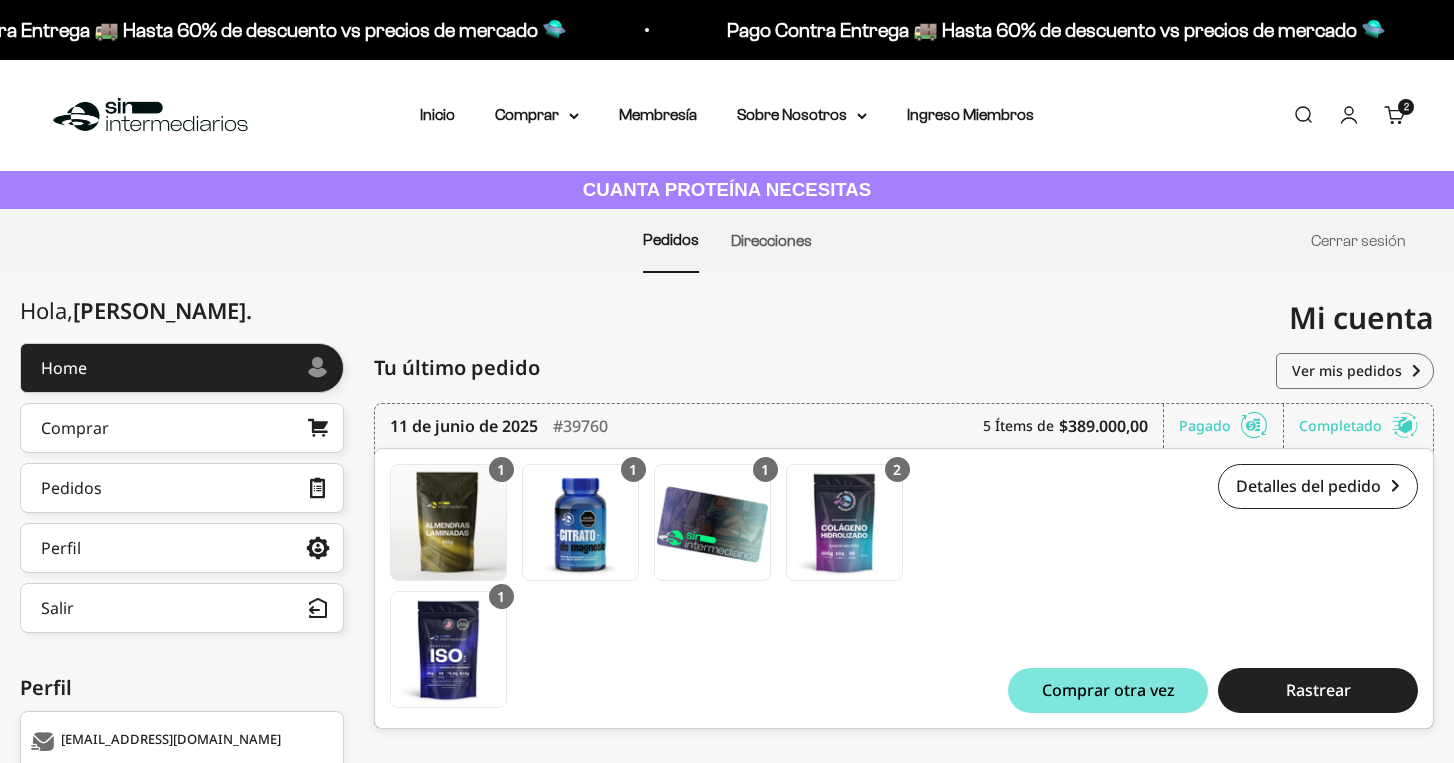 click on "Comprar" at bounding box center [75, 428] 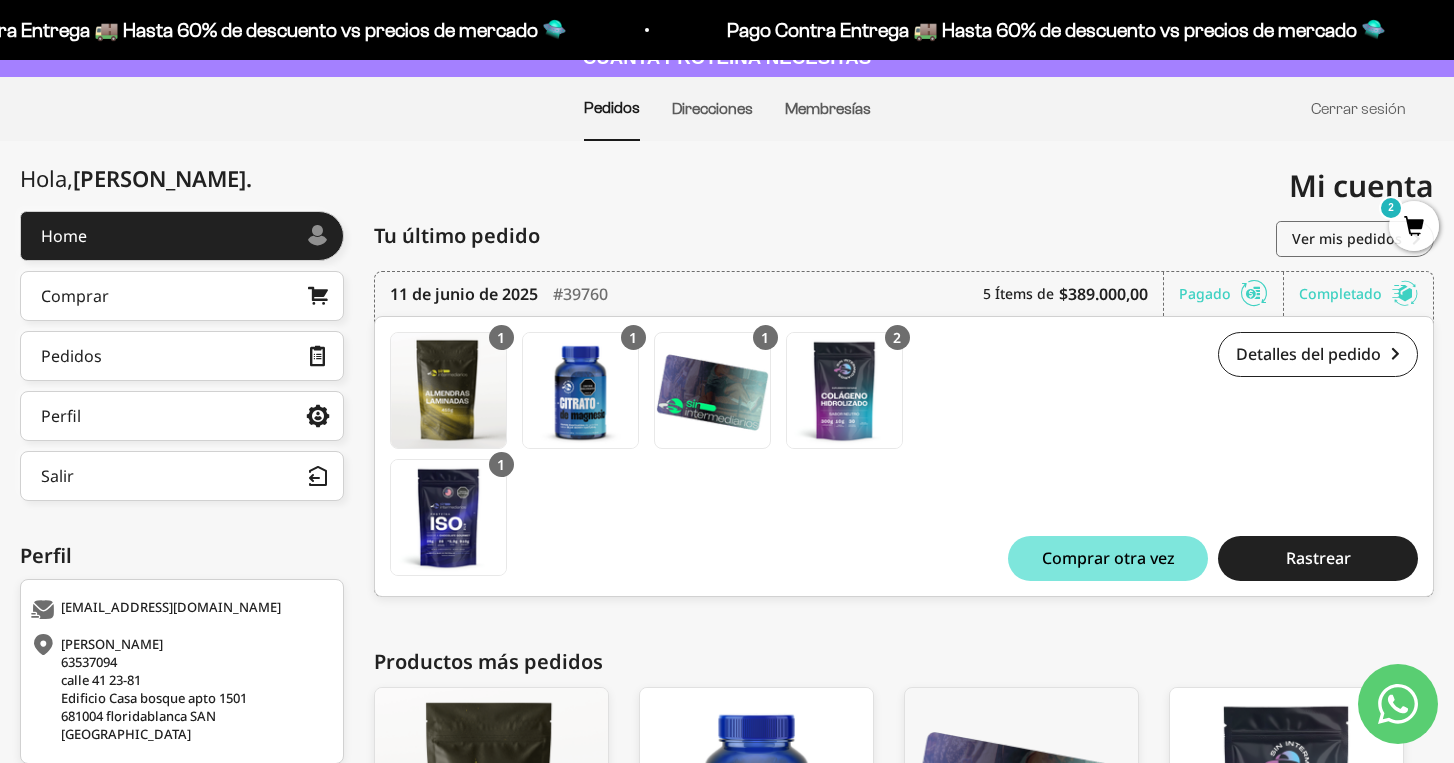 scroll, scrollTop: 113, scrollLeft: 0, axis: vertical 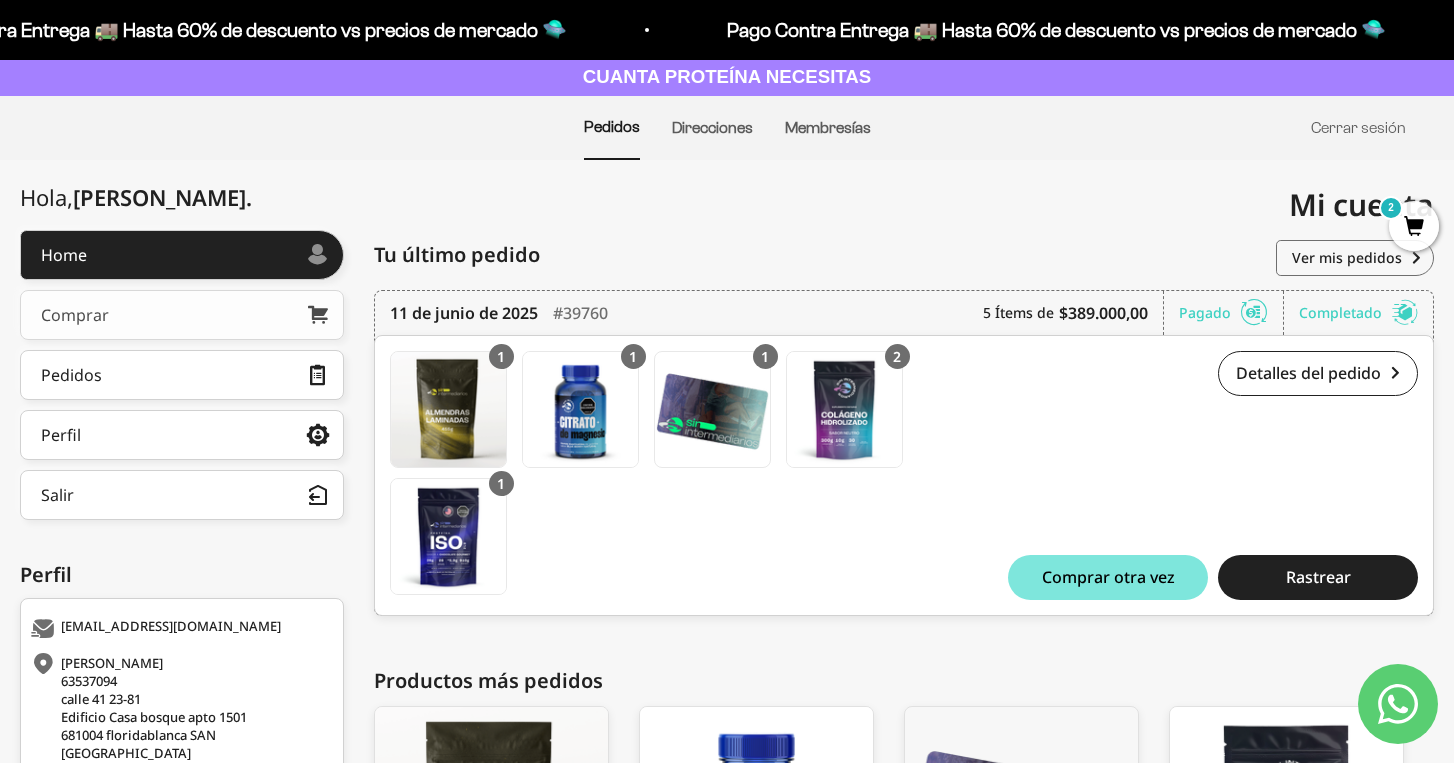 click on "Comprar" at bounding box center [182, 315] 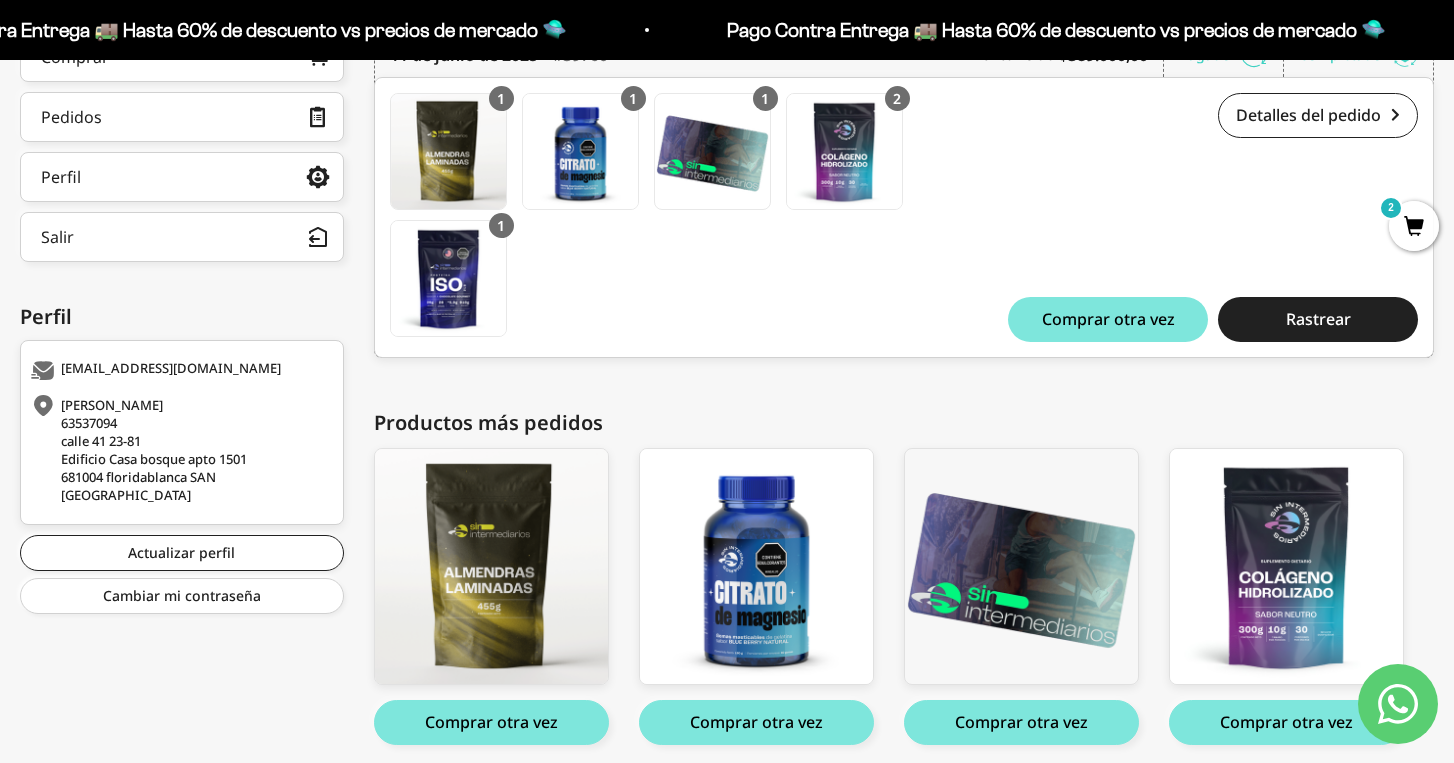 scroll, scrollTop: 0, scrollLeft: 0, axis: both 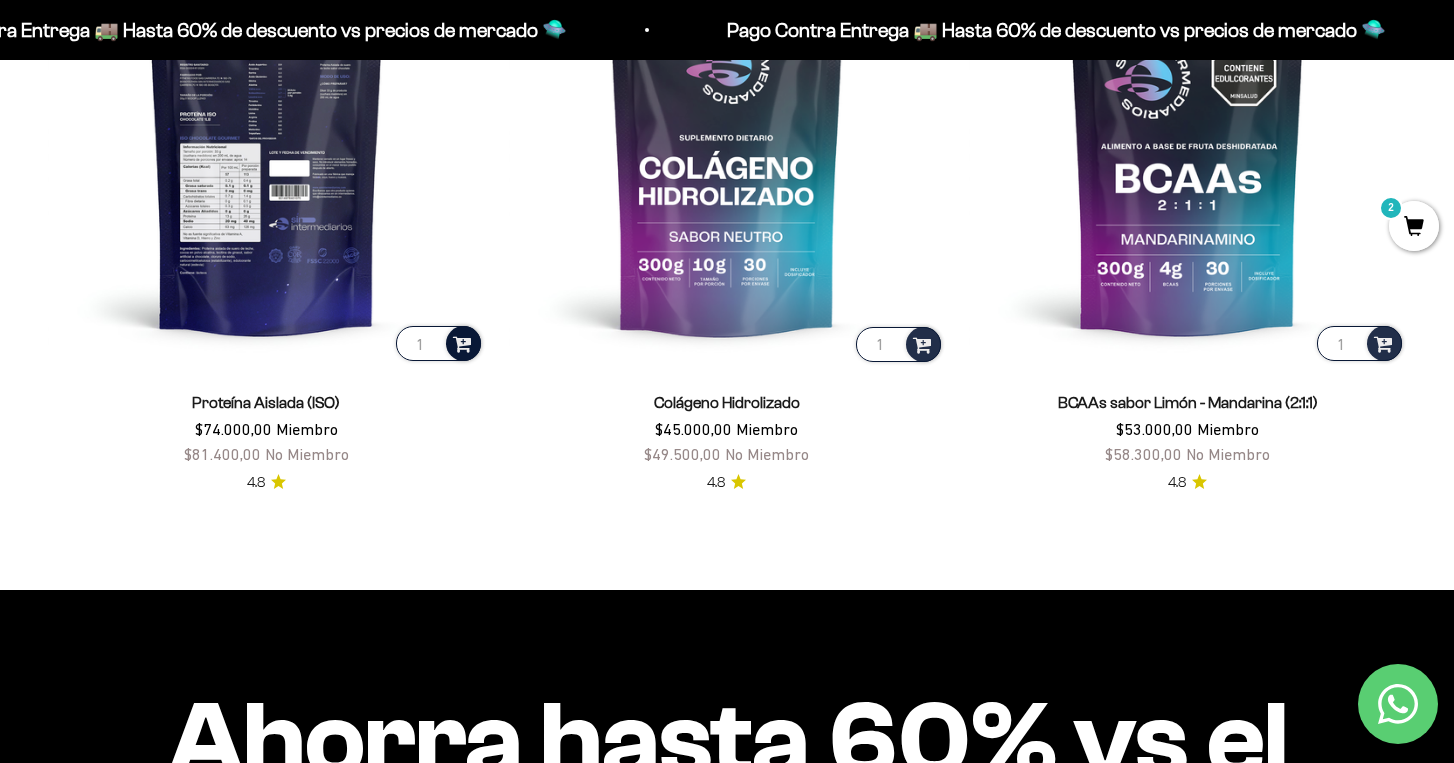 click at bounding box center (462, 342) 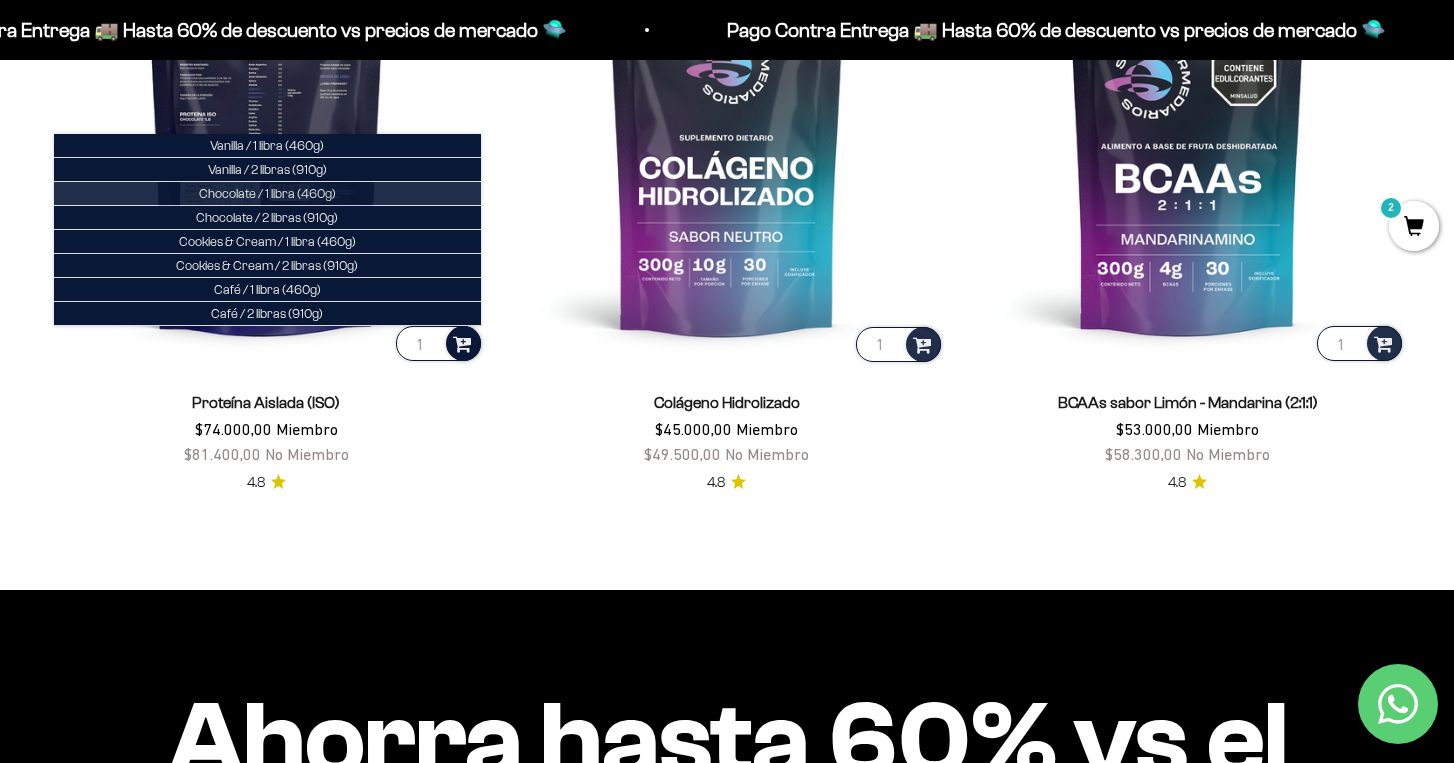 click on "Chocolate / 1 libra (460g)" at bounding box center (267, 193) 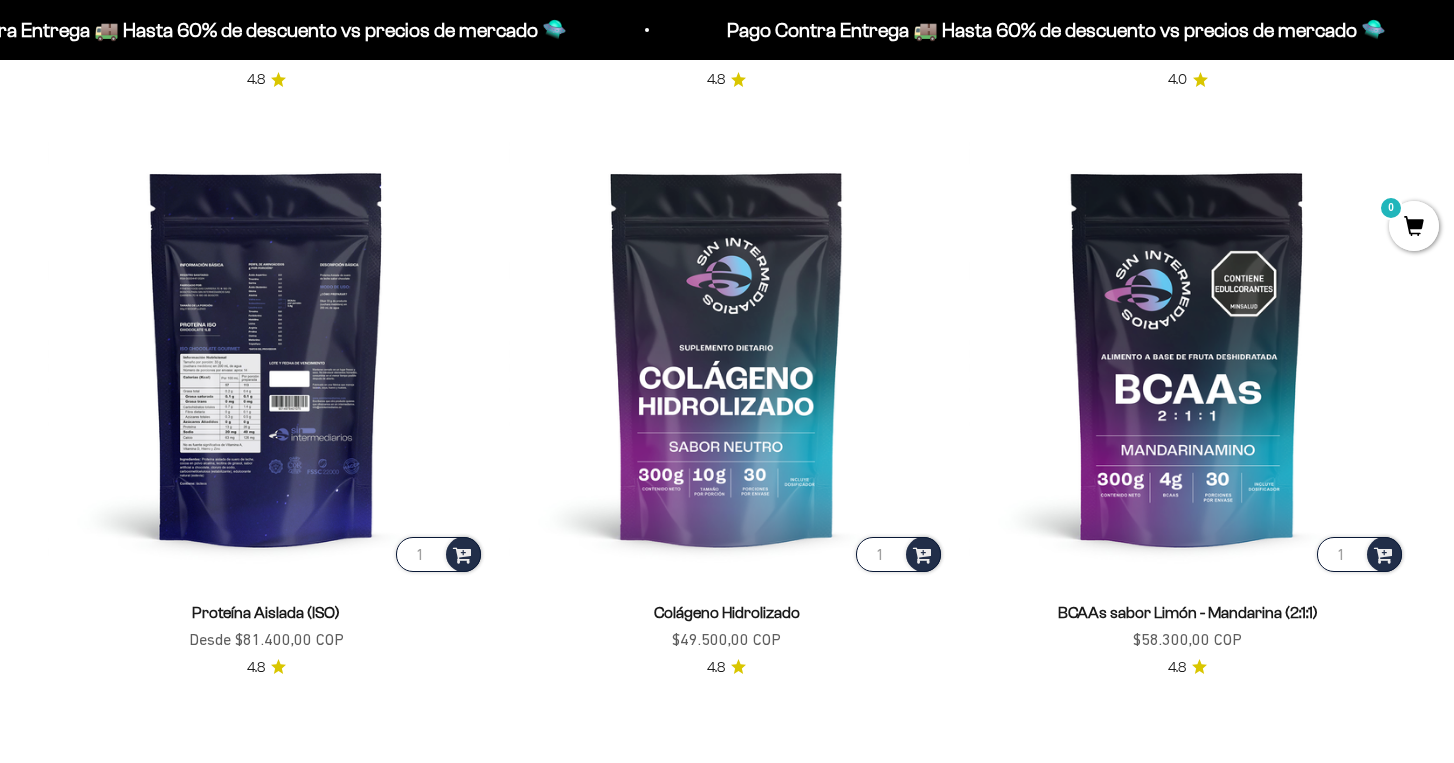 scroll, scrollTop: 1390, scrollLeft: 0, axis: vertical 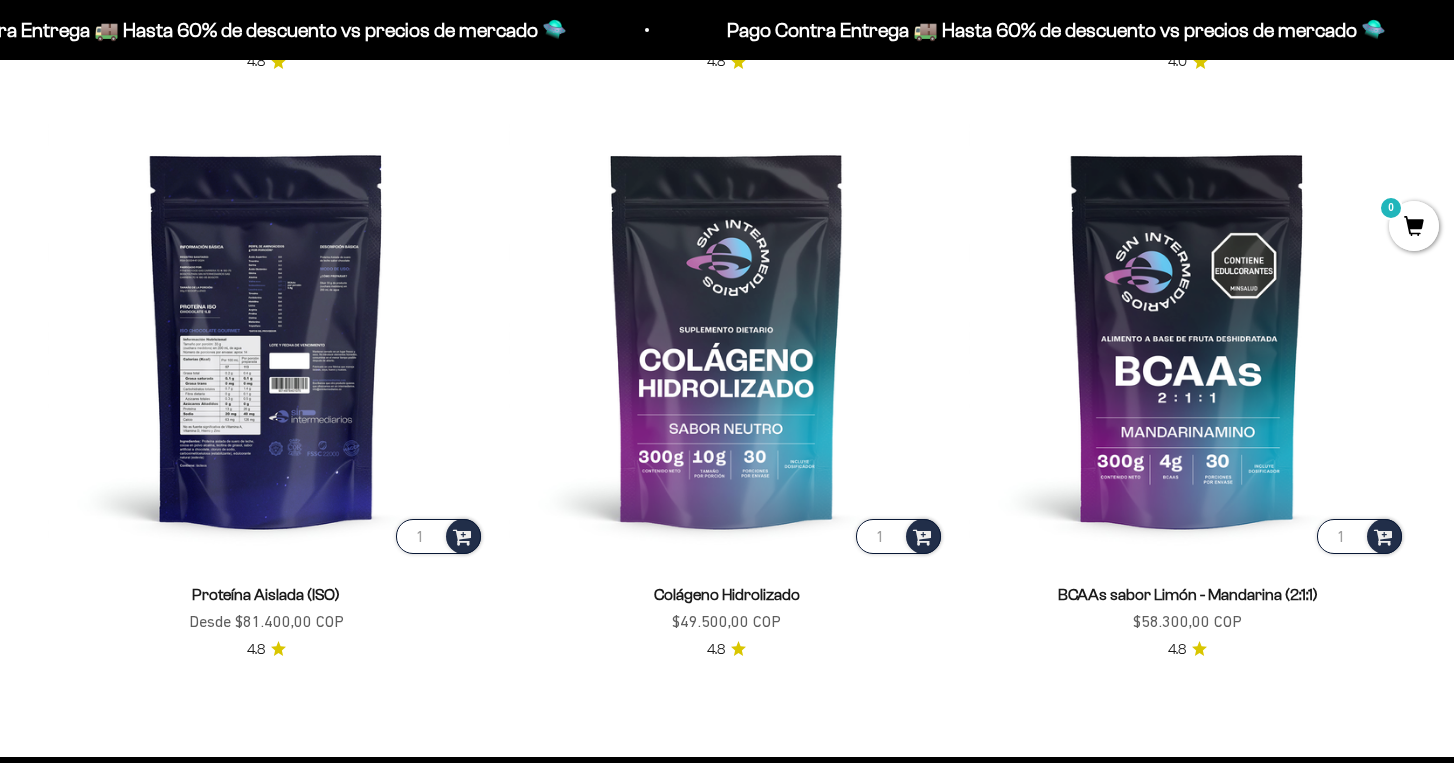click at bounding box center [266, 339] 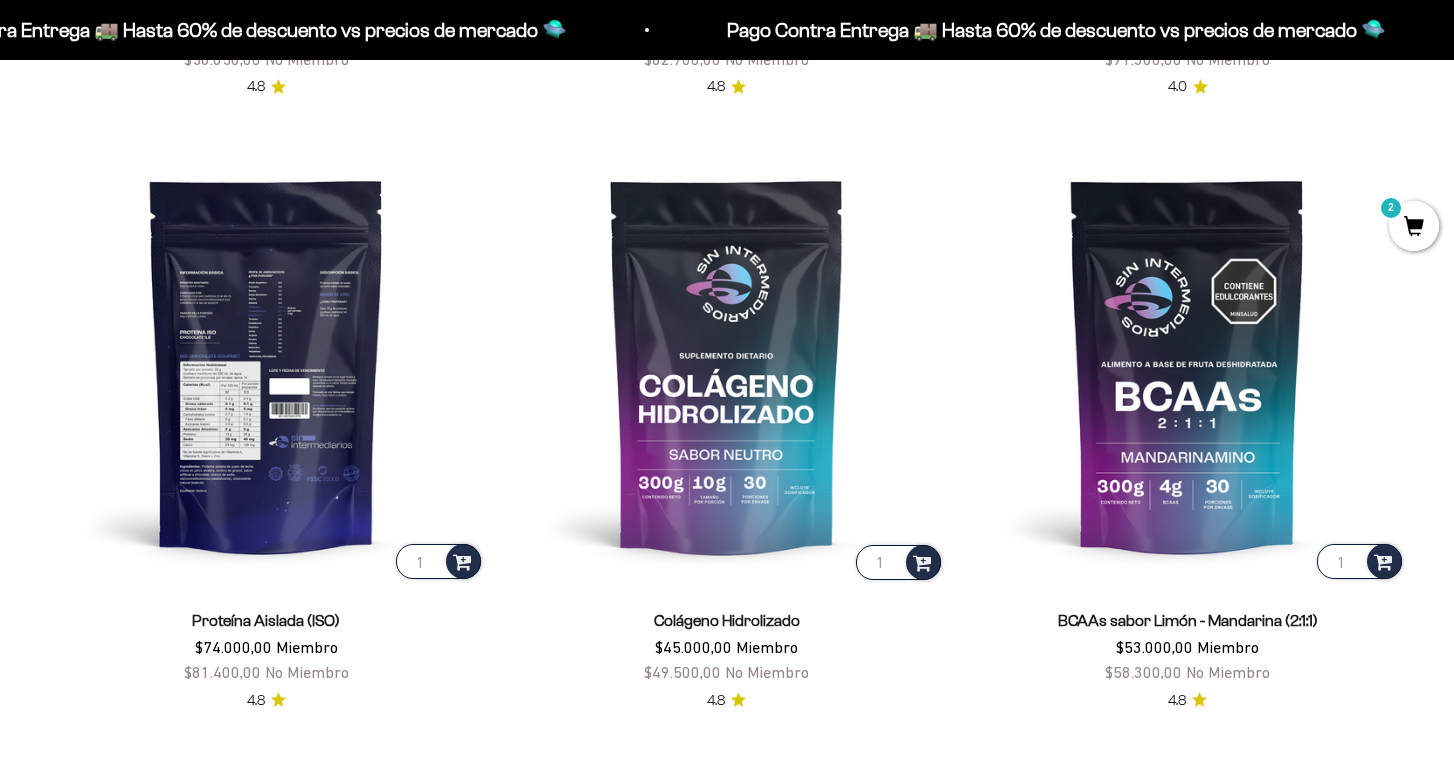 scroll, scrollTop: 1416, scrollLeft: 0, axis: vertical 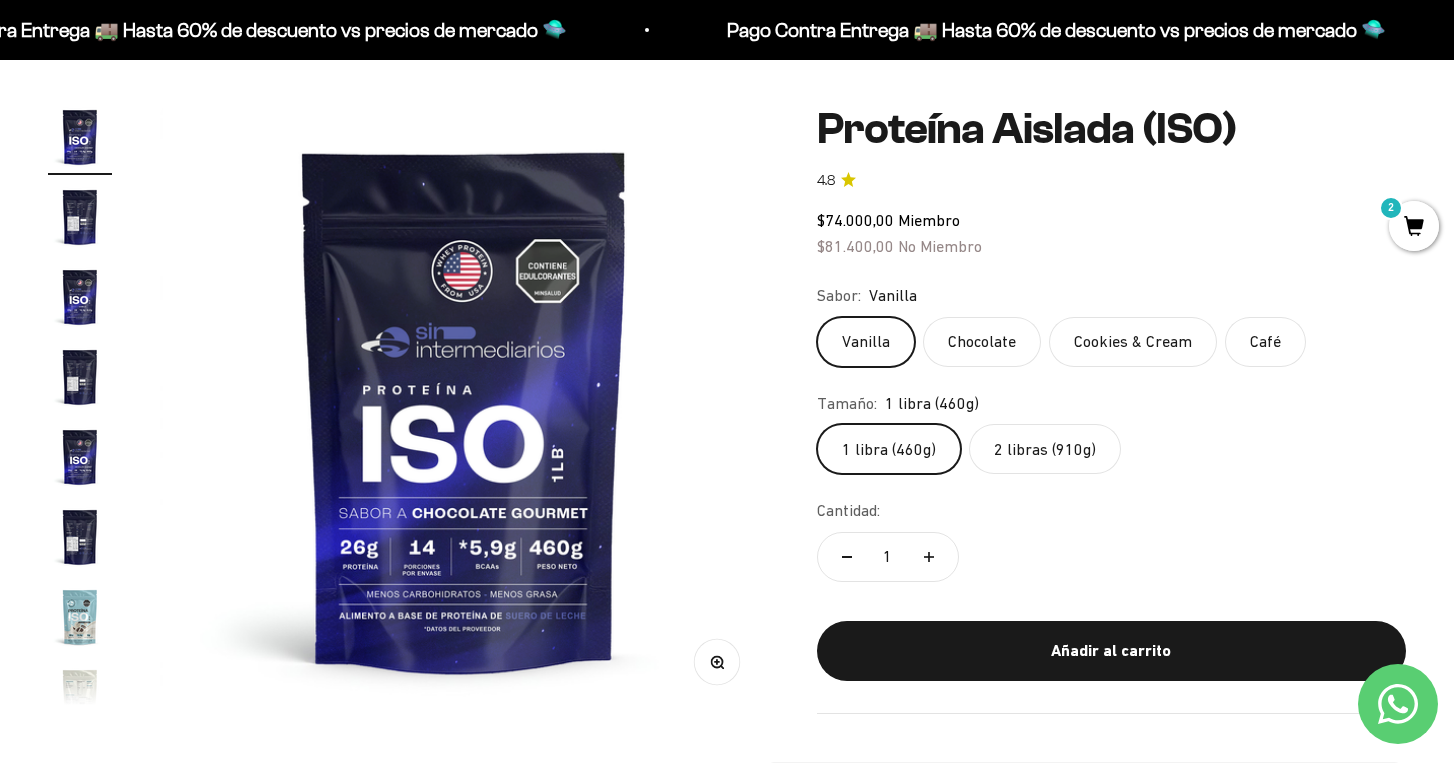 click on "Cookies & Cream" 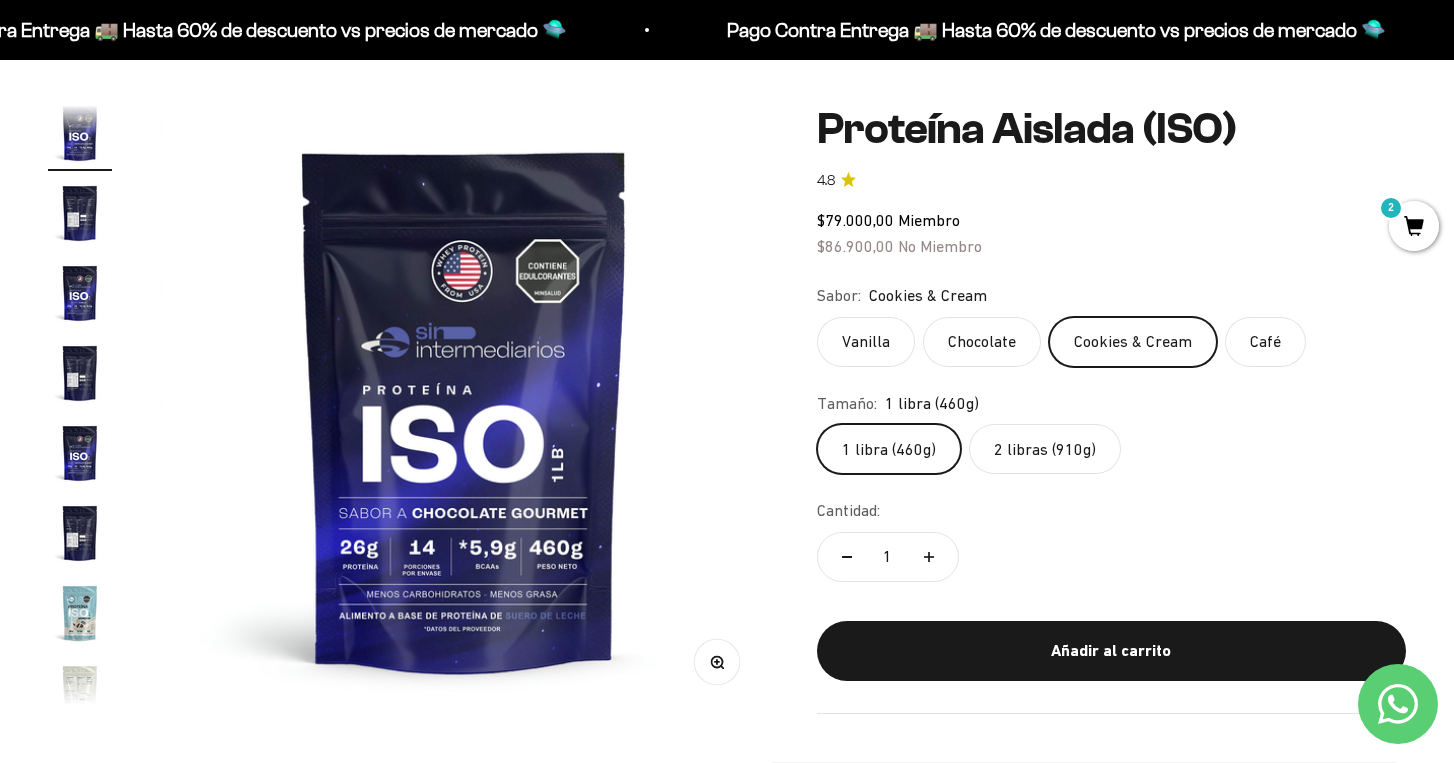 scroll, scrollTop: 0, scrollLeft: 0, axis: both 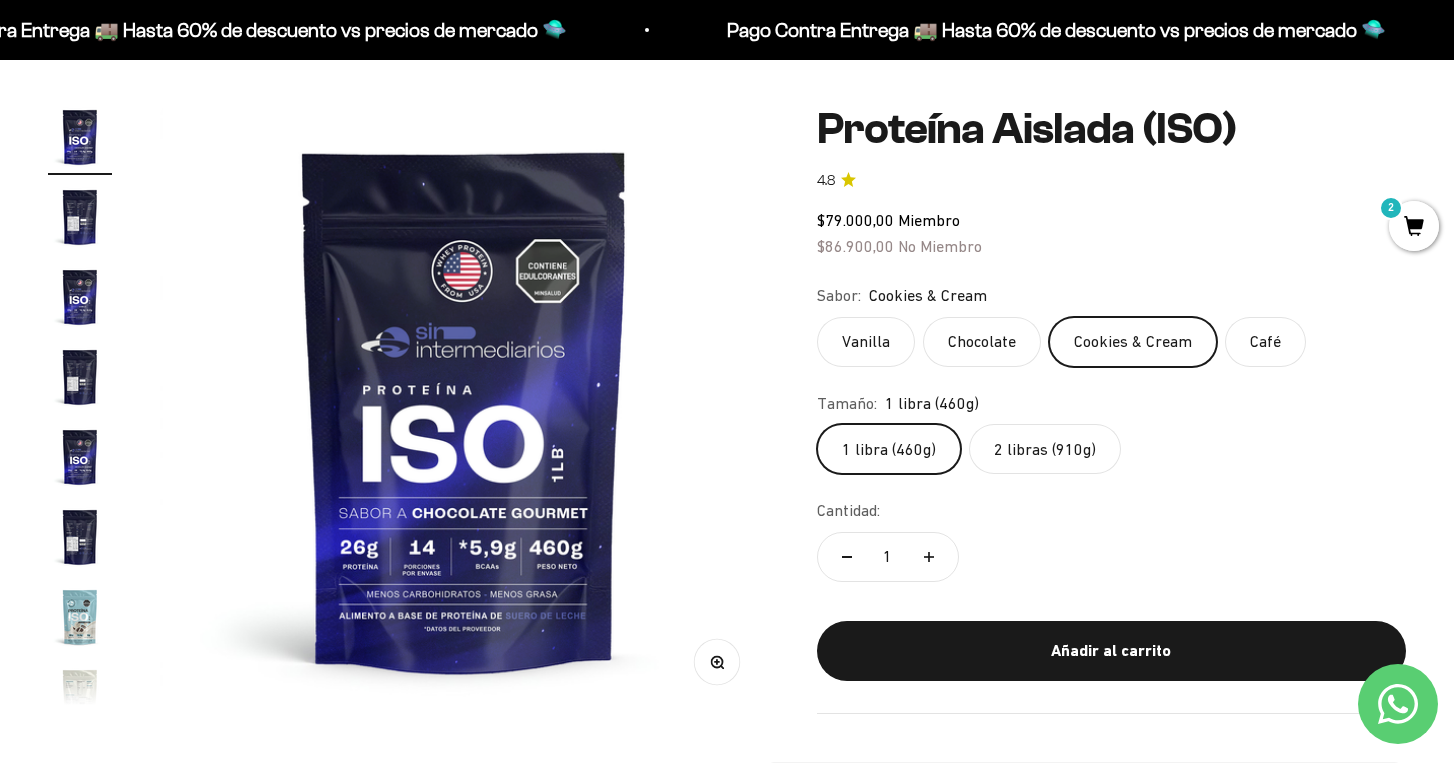 click at bounding box center [80, 217] 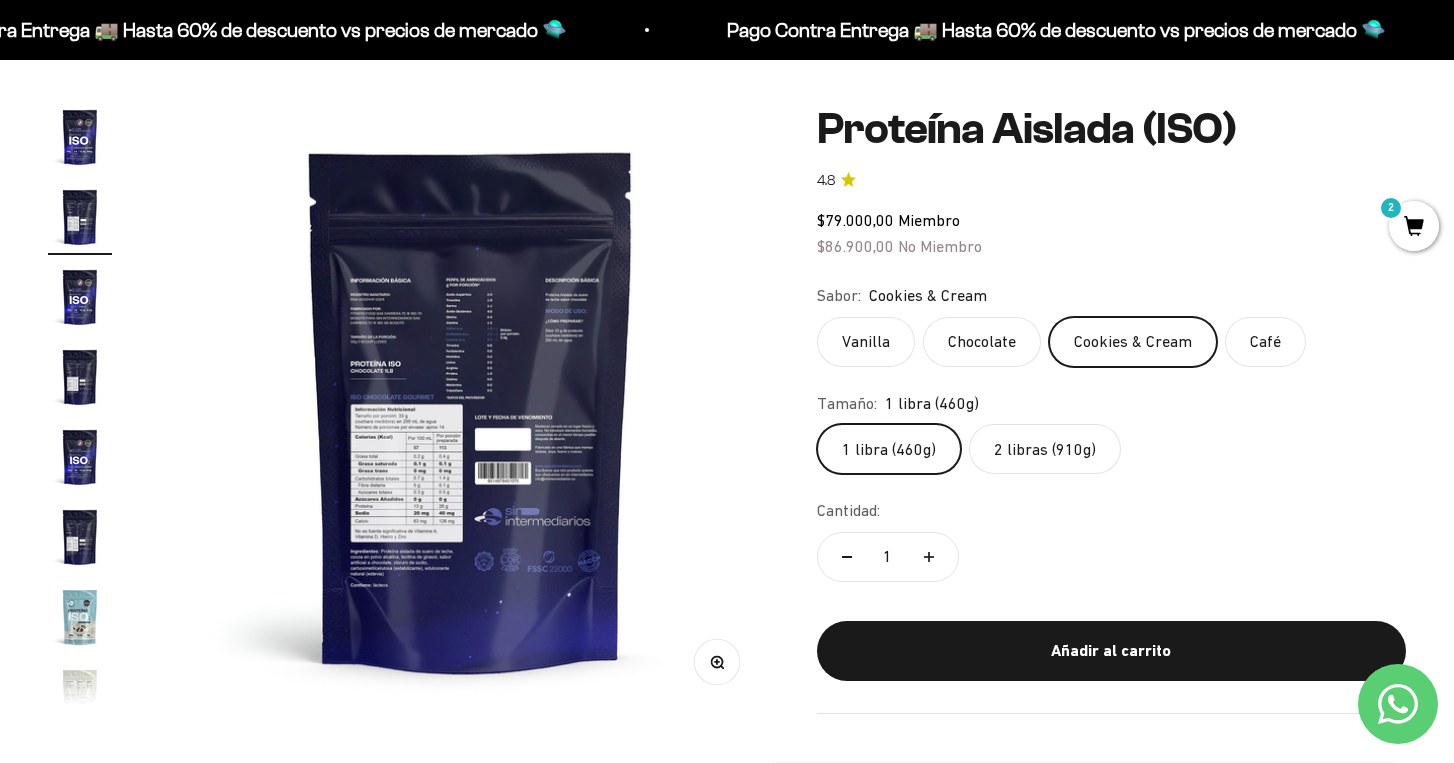 scroll, scrollTop: 0, scrollLeft: 632, axis: horizontal 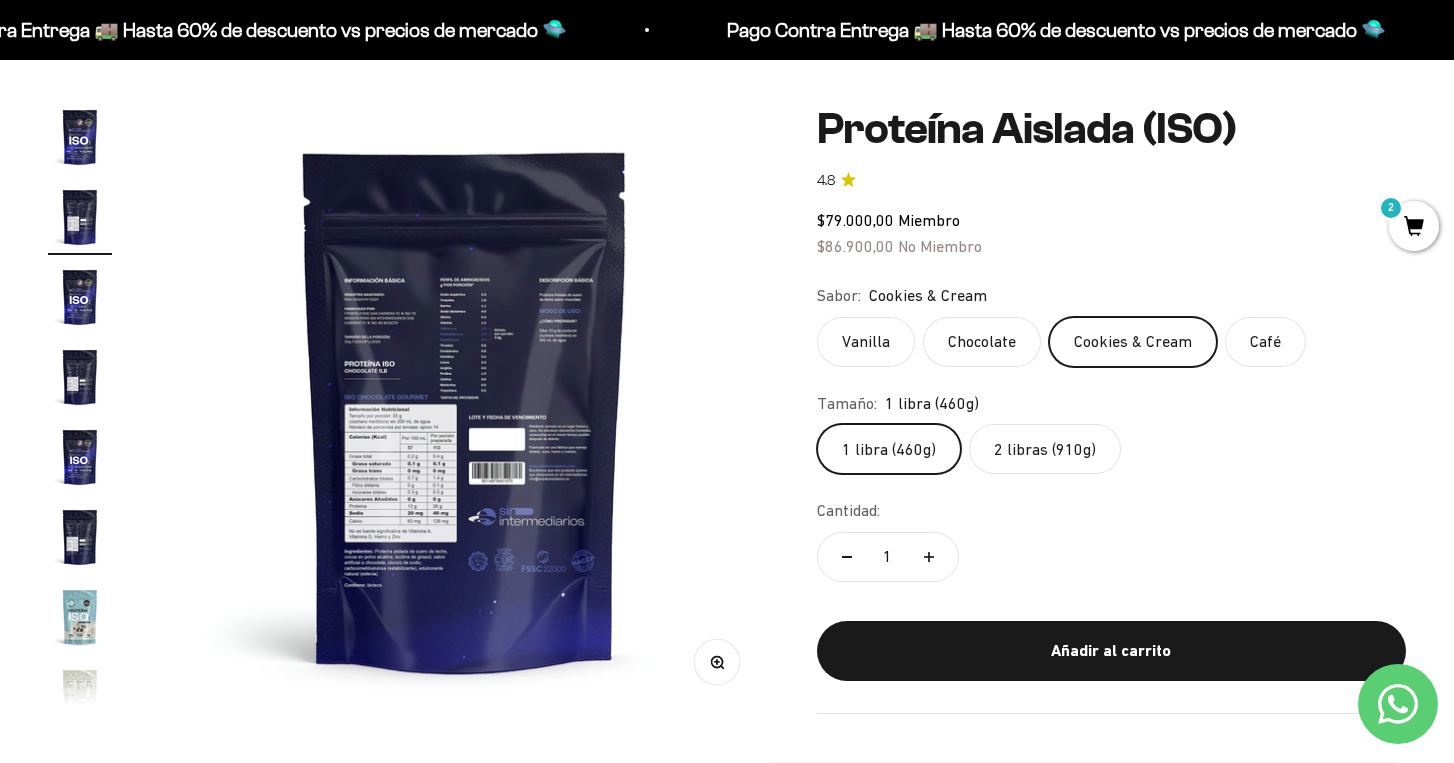 click at bounding box center [80, 137] 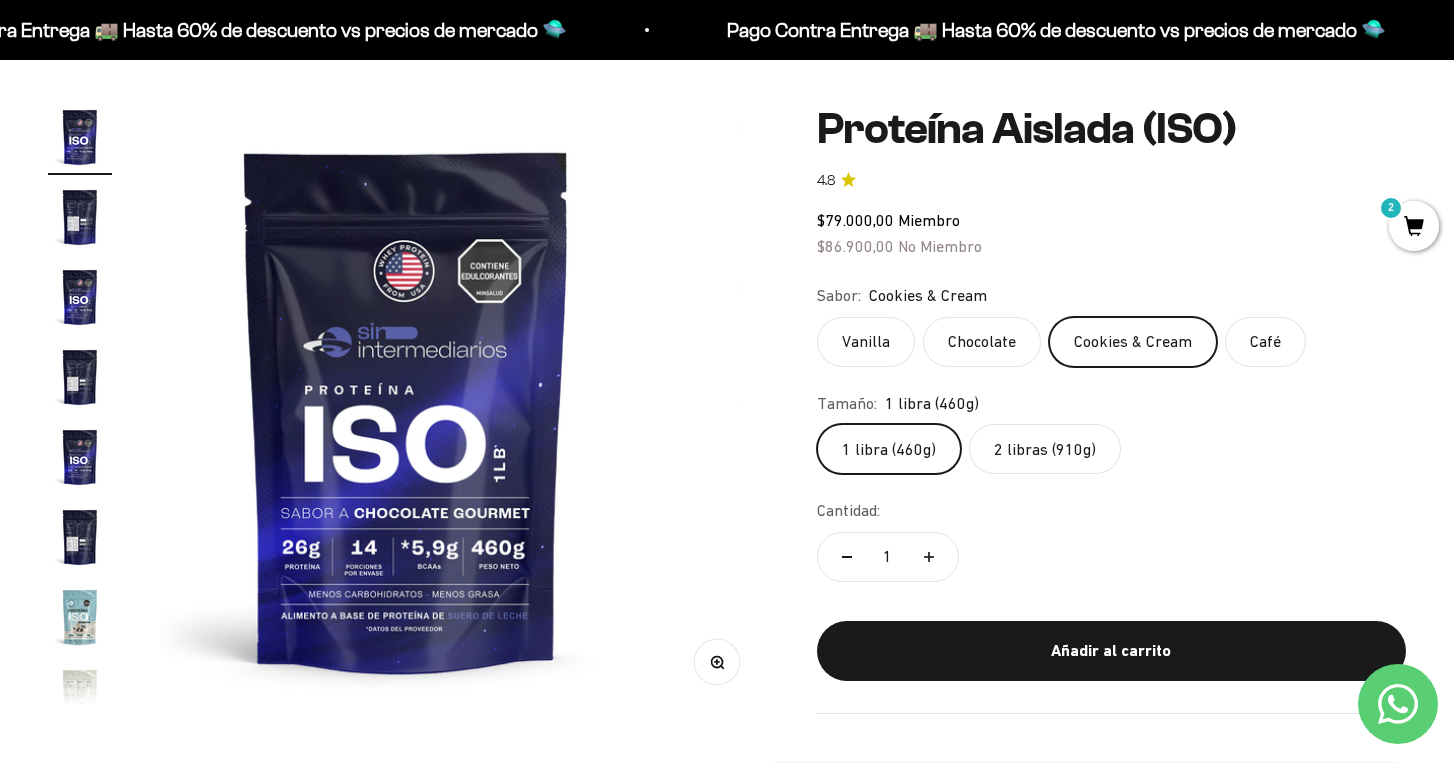 scroll, scrollTop: 0, scrollLeft: 0, axis: both 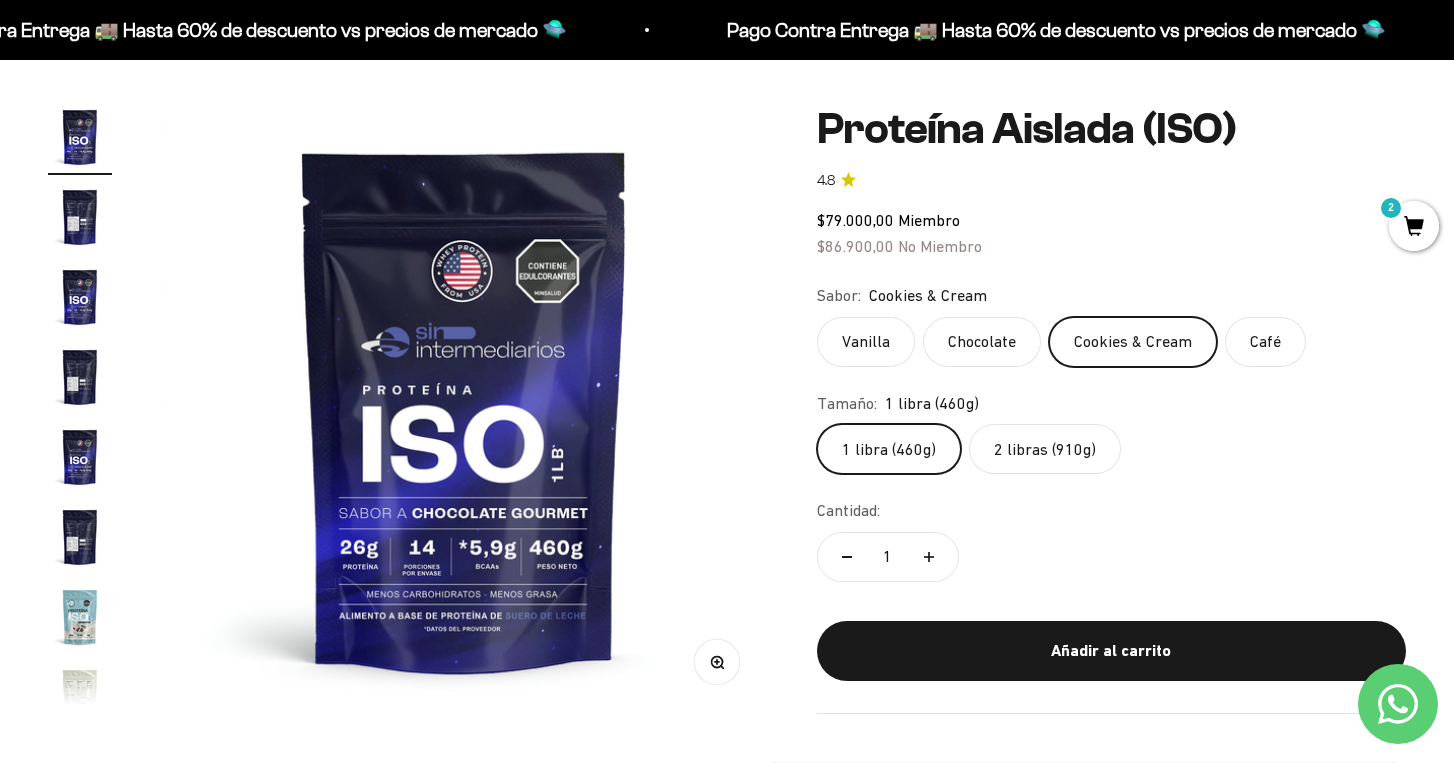 click at bounding box center (80, 217) 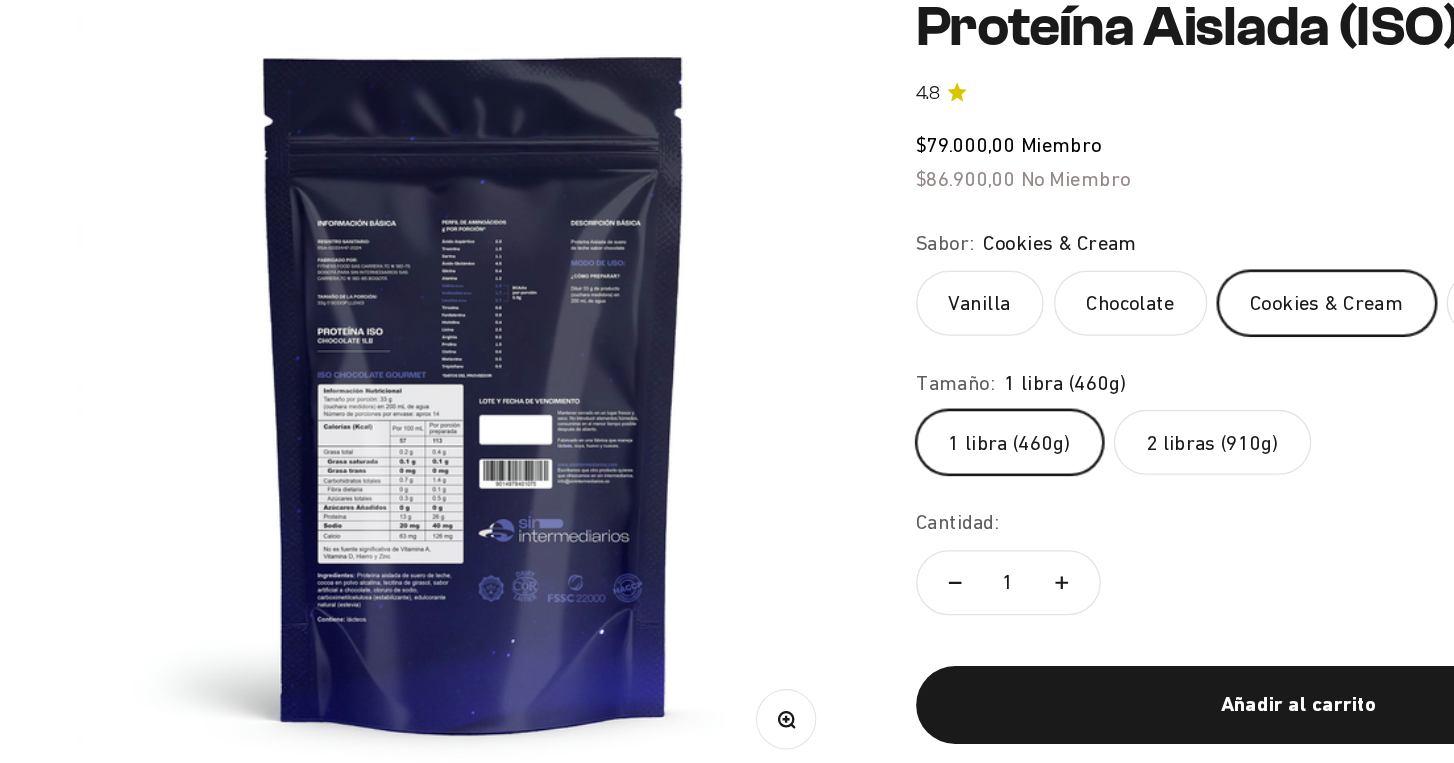 scroll, scrollTop: 0, scrollLeft: 632, axis: horizontal 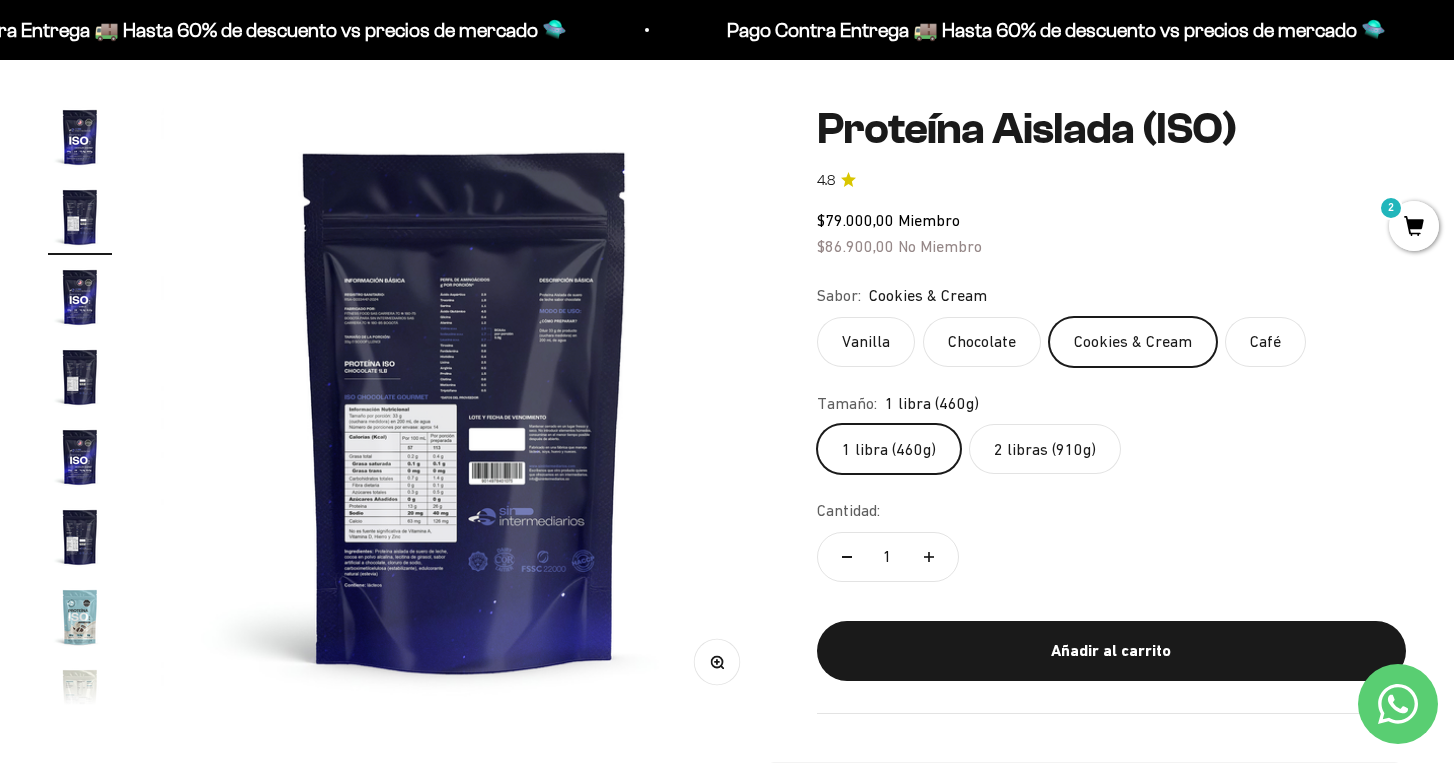 click at bounding box center [80, 297] 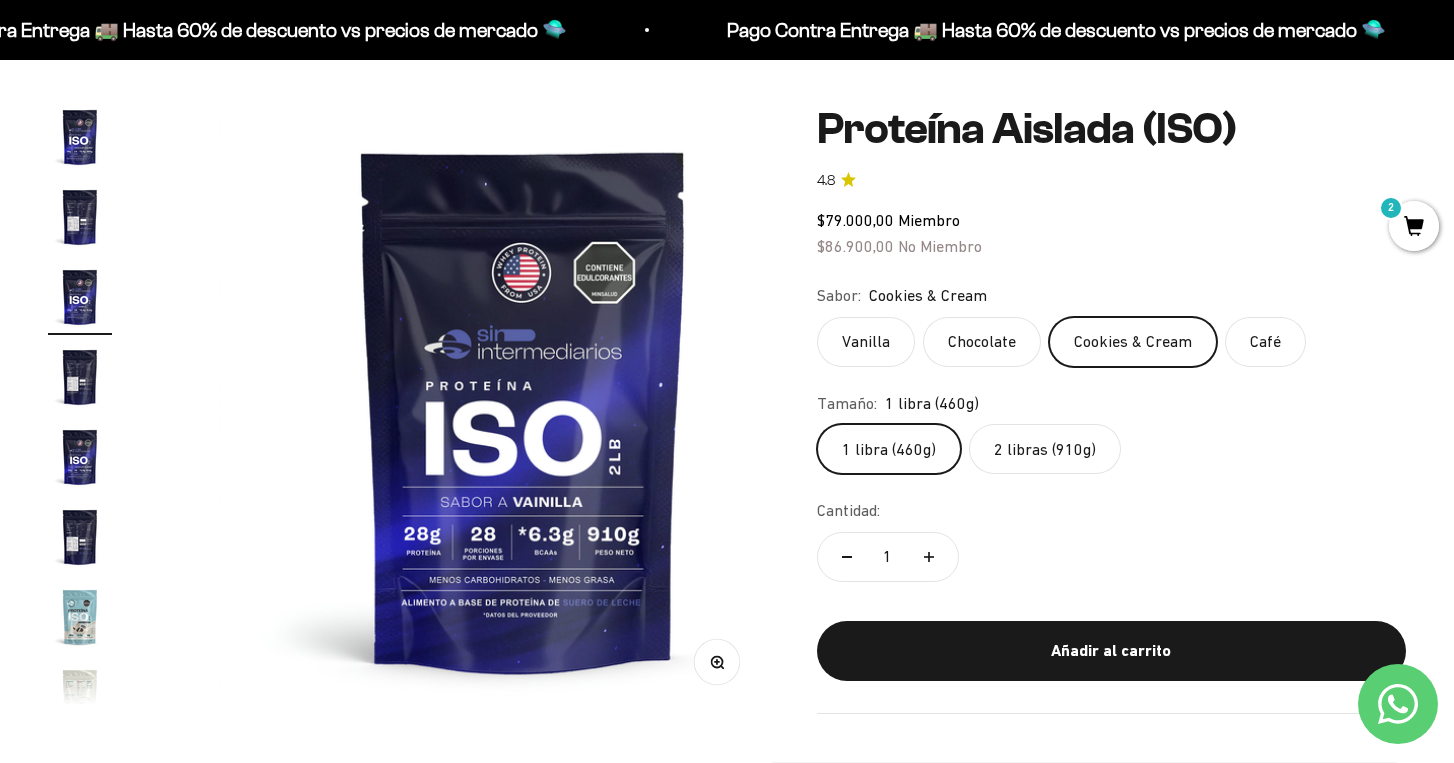 scroll, scrollTop: 0, scrollLeft: 1265, axis: horizontal 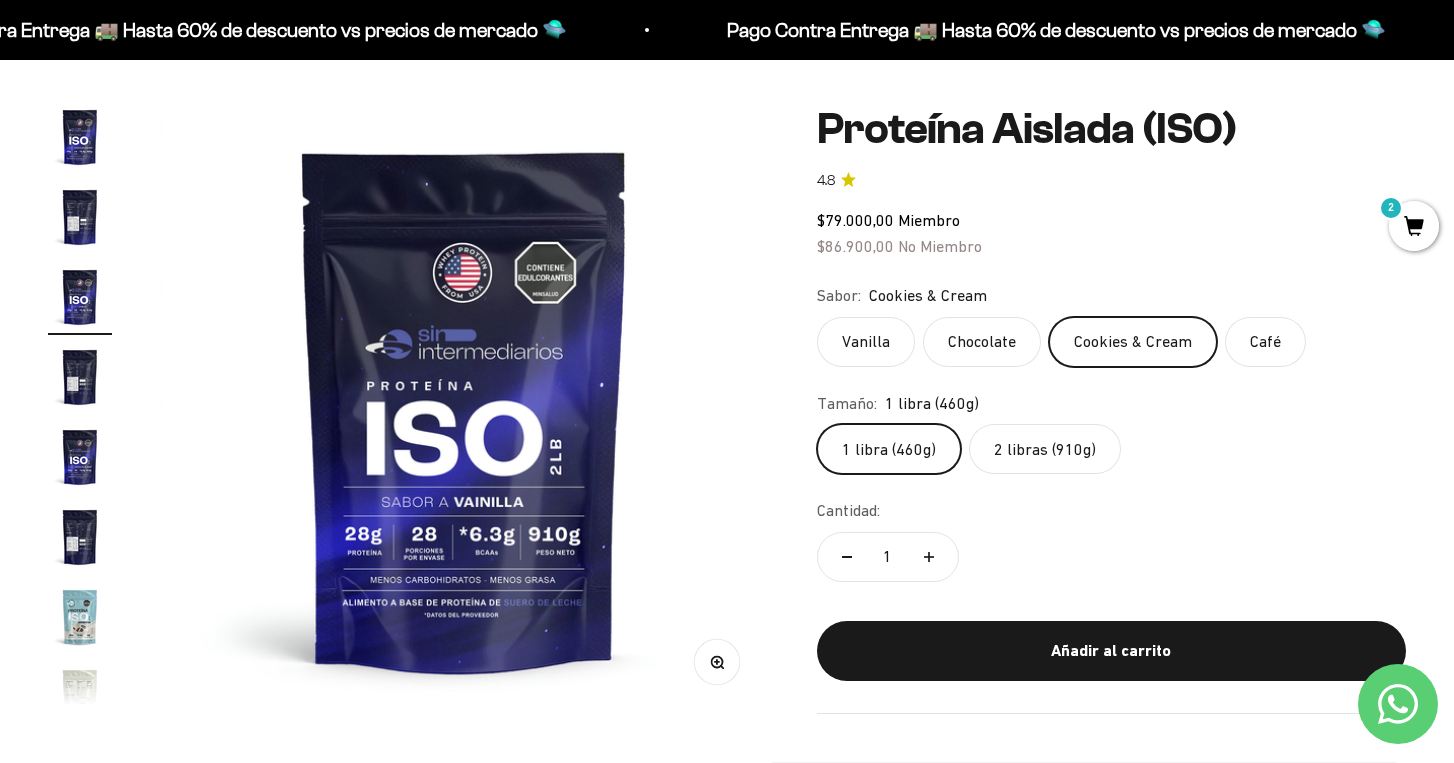 click at bounding box center [80, 377] 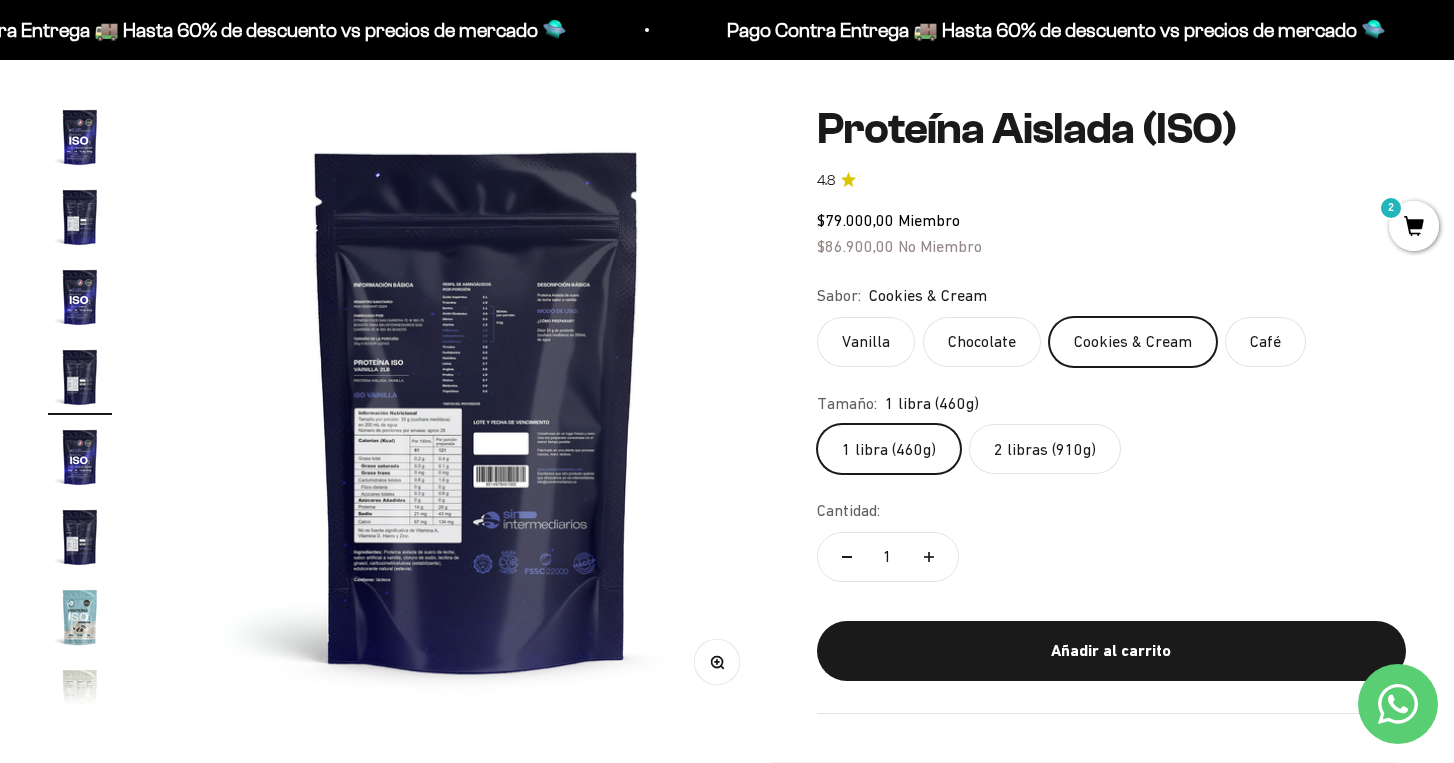scroll, scrollTop: 0, scrollLeft: 1897, axis: horizontal 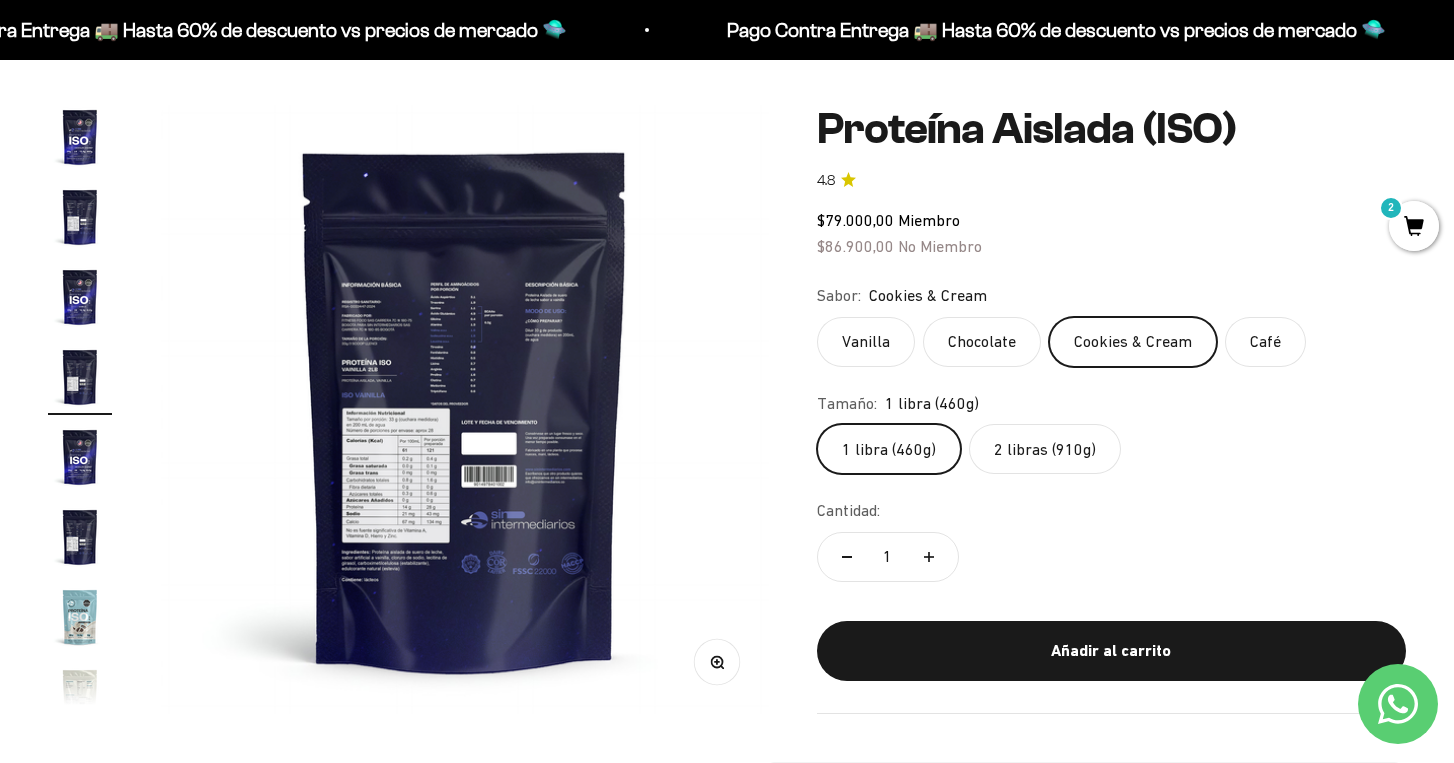 click at bounding box center (465, 409) 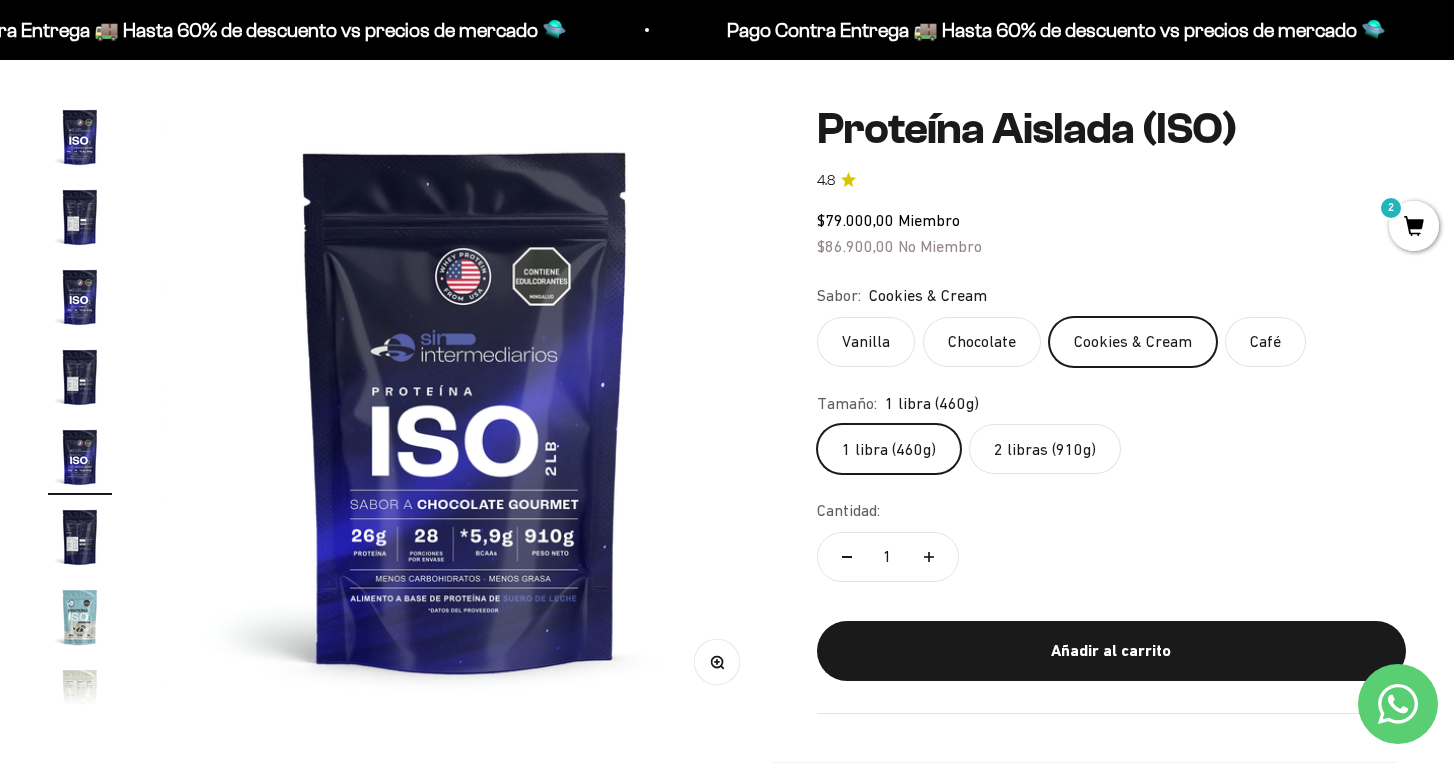 scroll, scrollTop: 0, scrollLeft: 2530, axis: horizontal 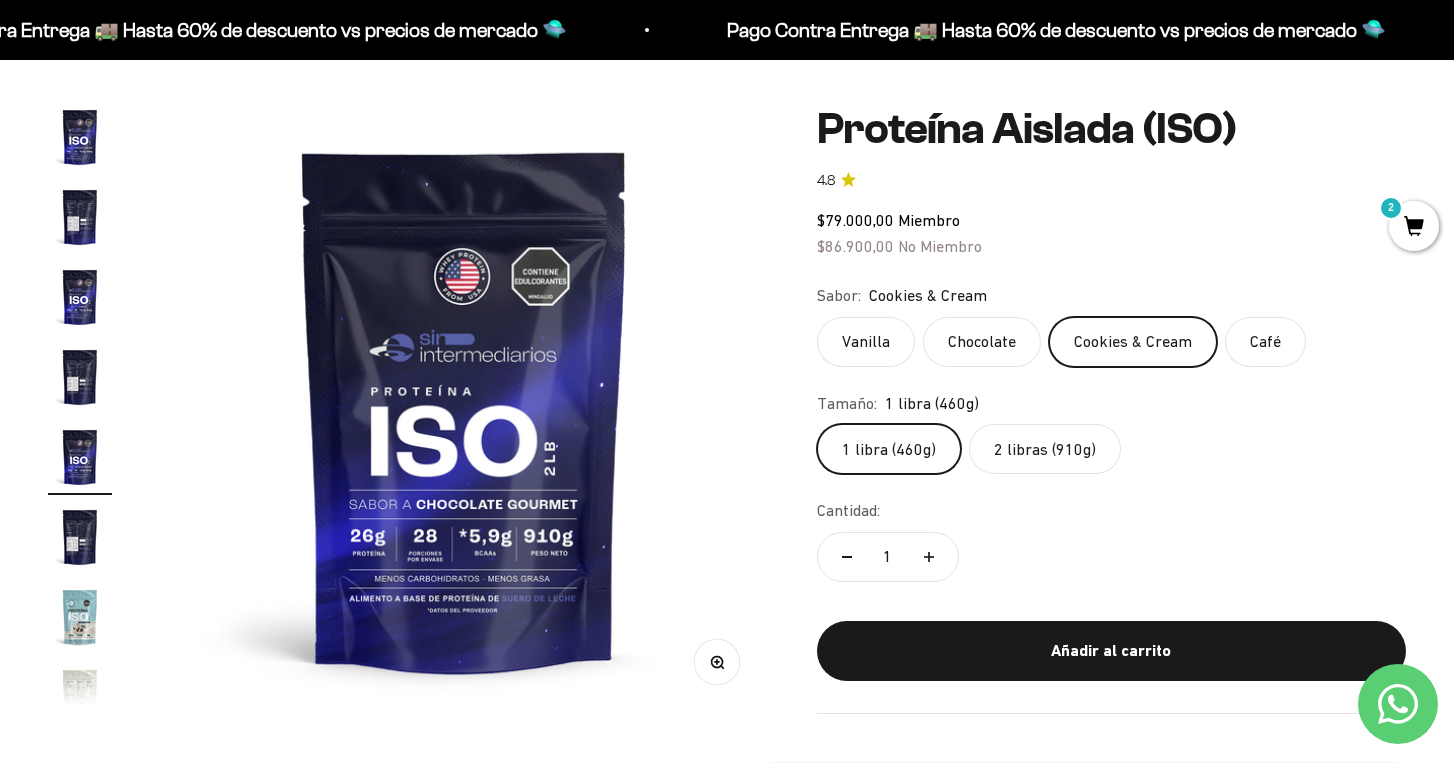 click 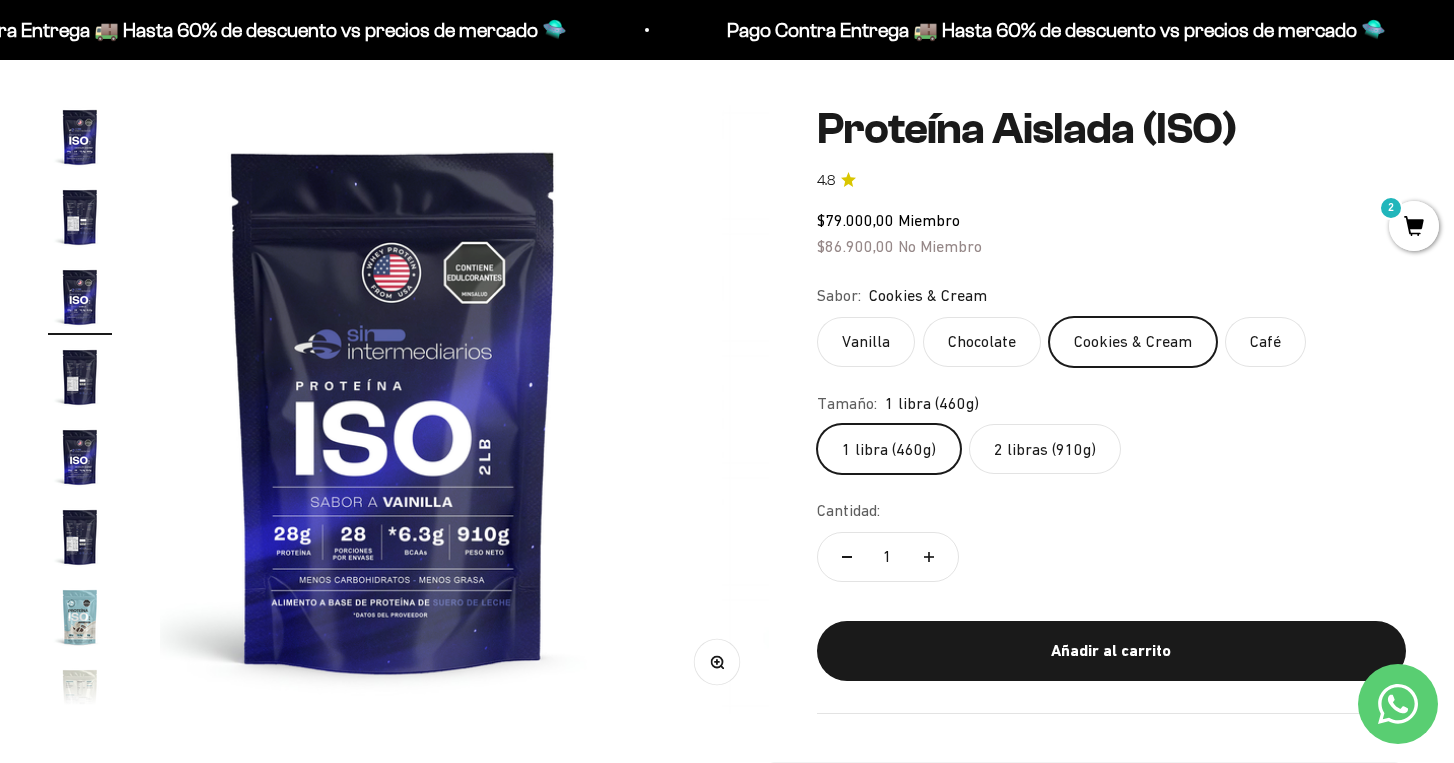 scroll, scrollTop: 0, scrollLeft: 1265, axis: horizontal 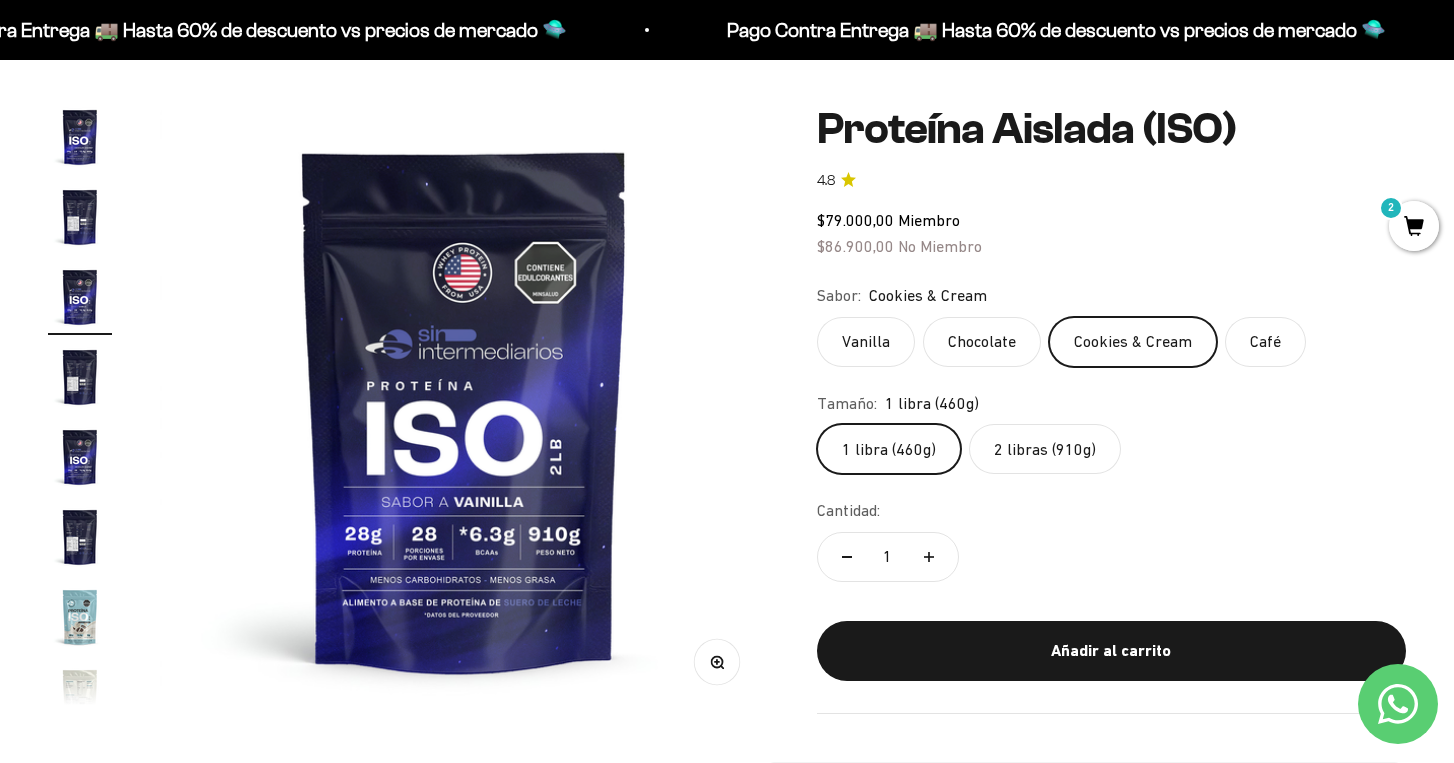 click at bounding box center (80, 137) 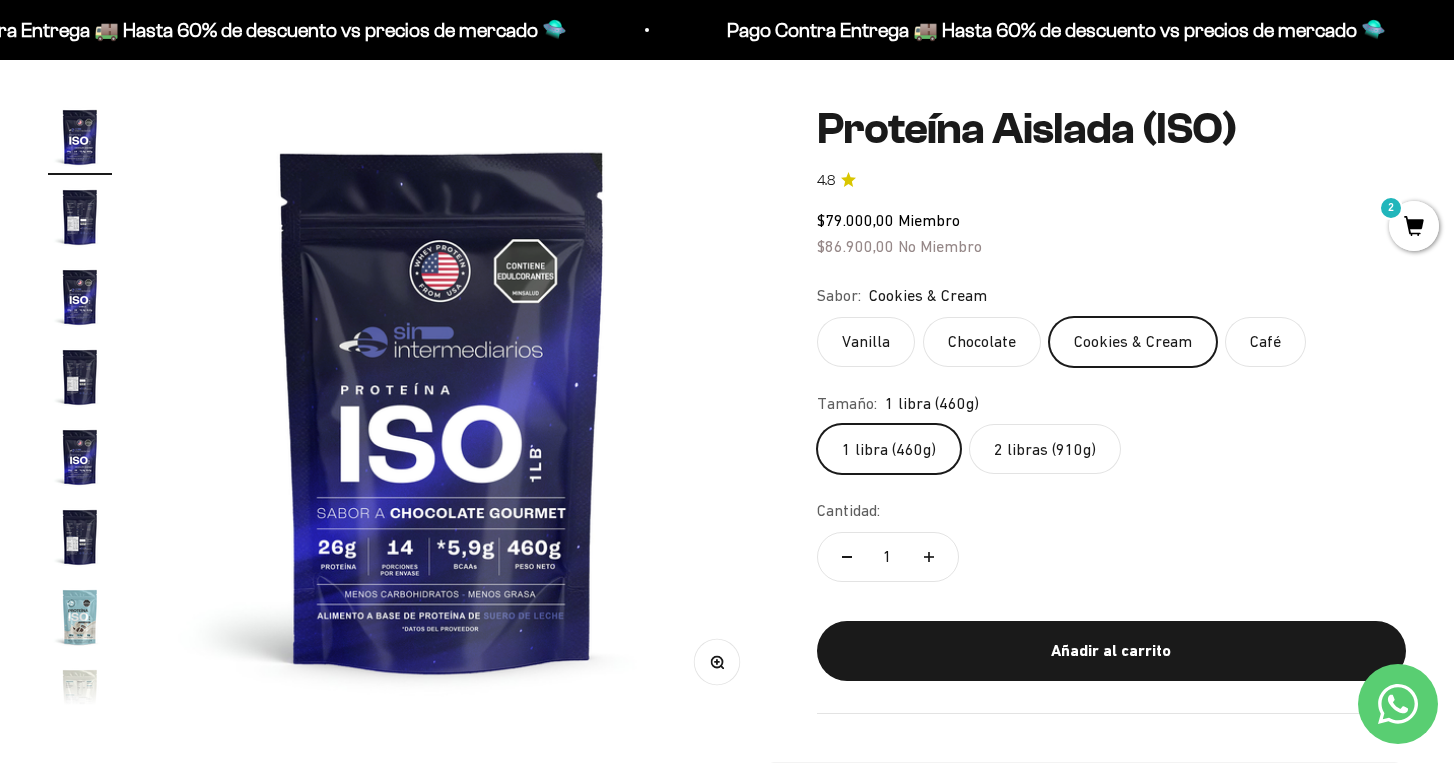scroll, scrollTop: 0, scrollLeft: 0, axis: both 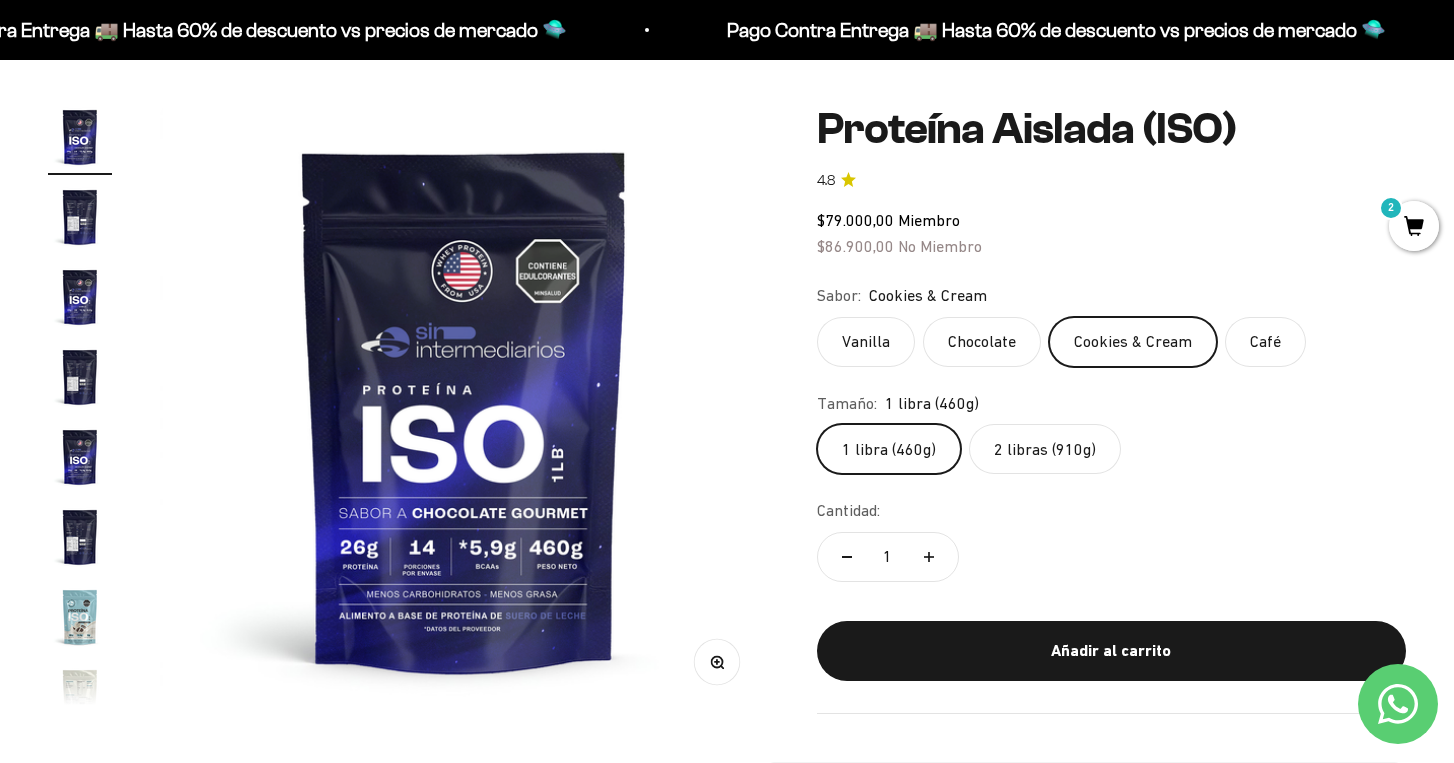 click at bounding box center (80, 617) 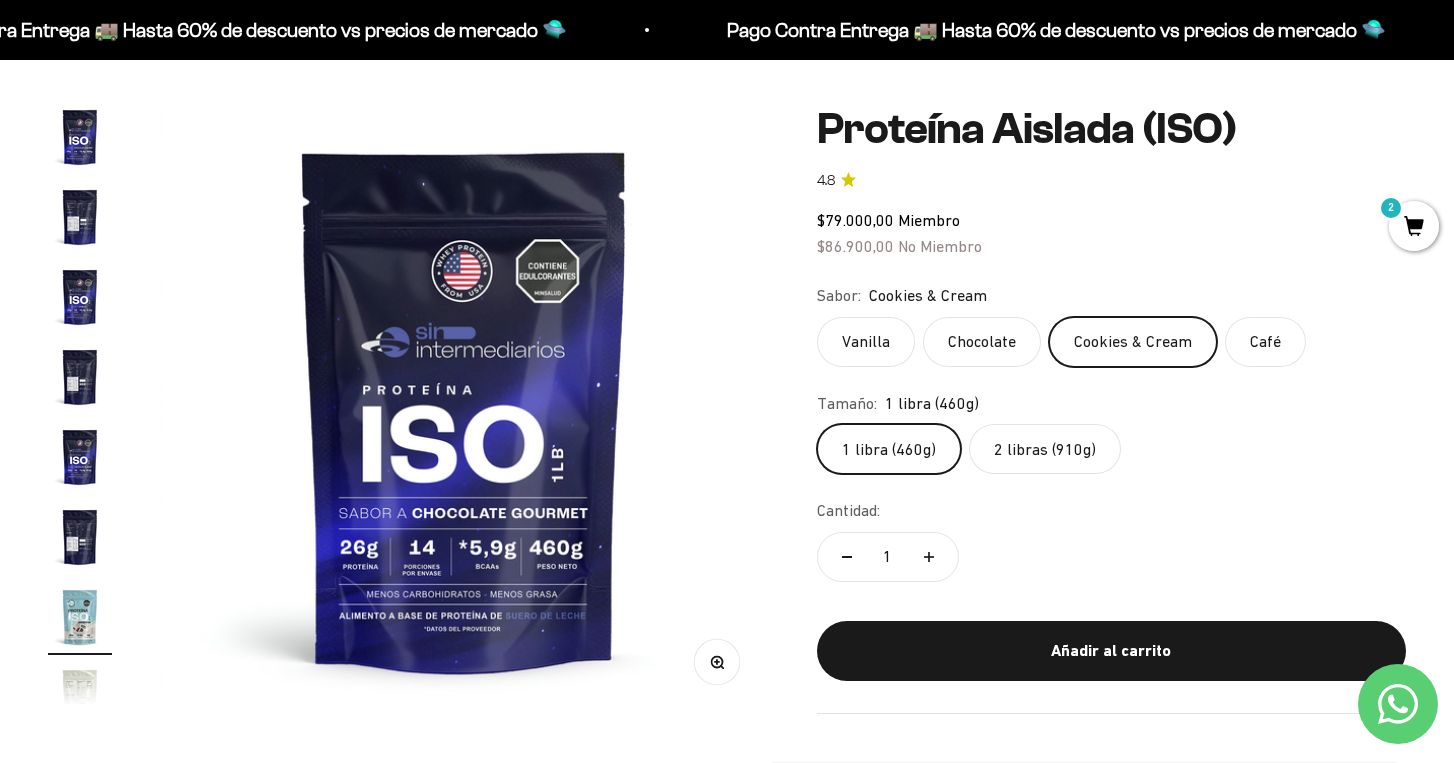 scroll, scrollTop: 0, scrollLeft: 757, axis: horizontal 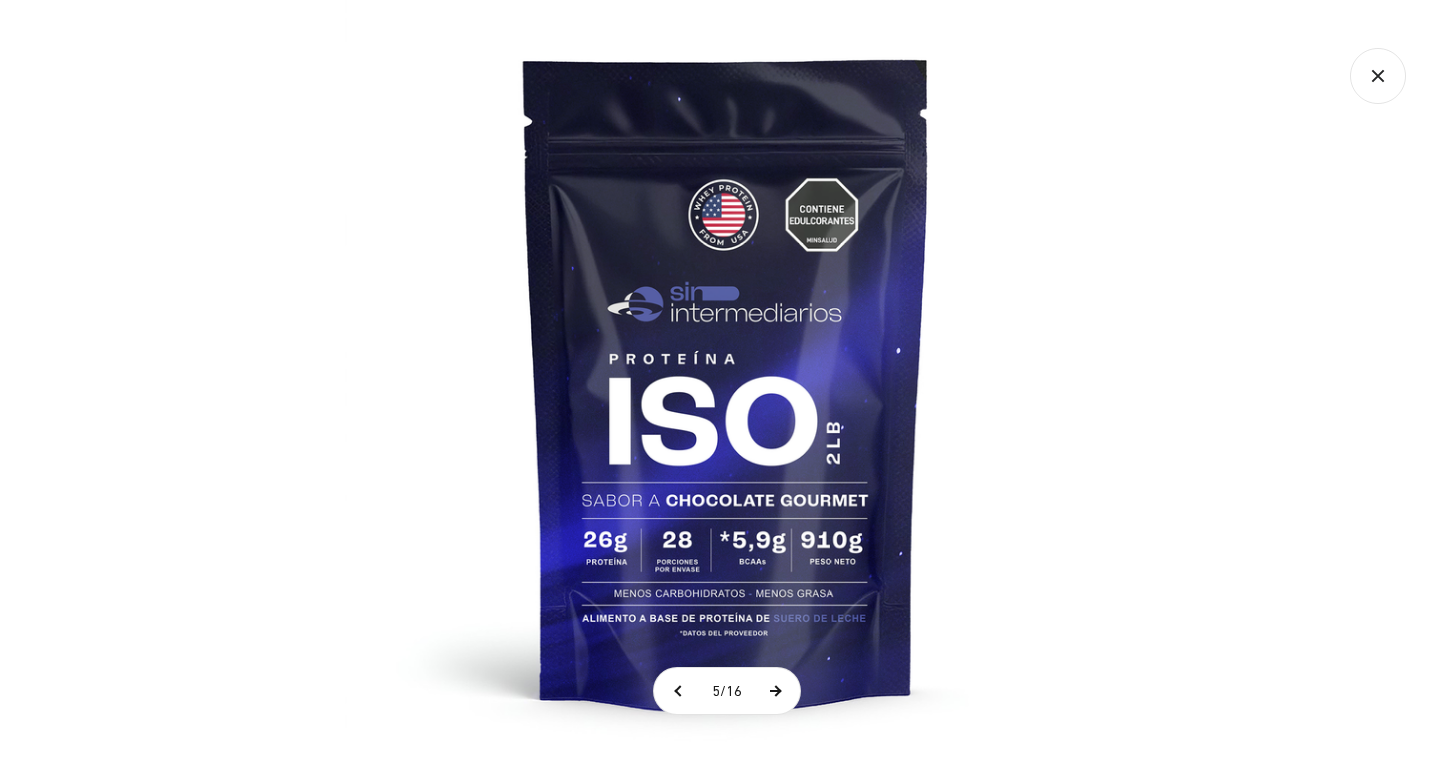 click at bounding box center (775, 691) 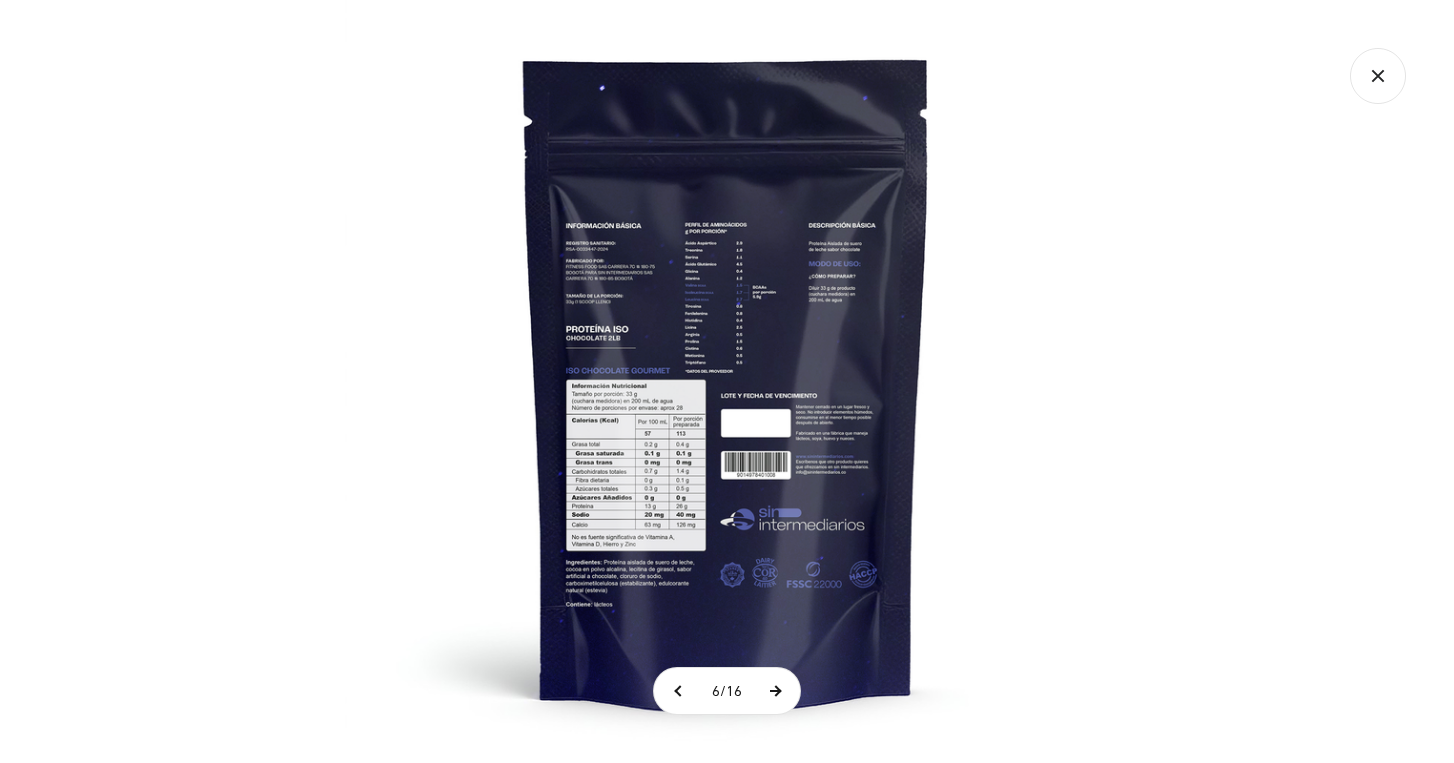 click at bounding box center [775, 691] 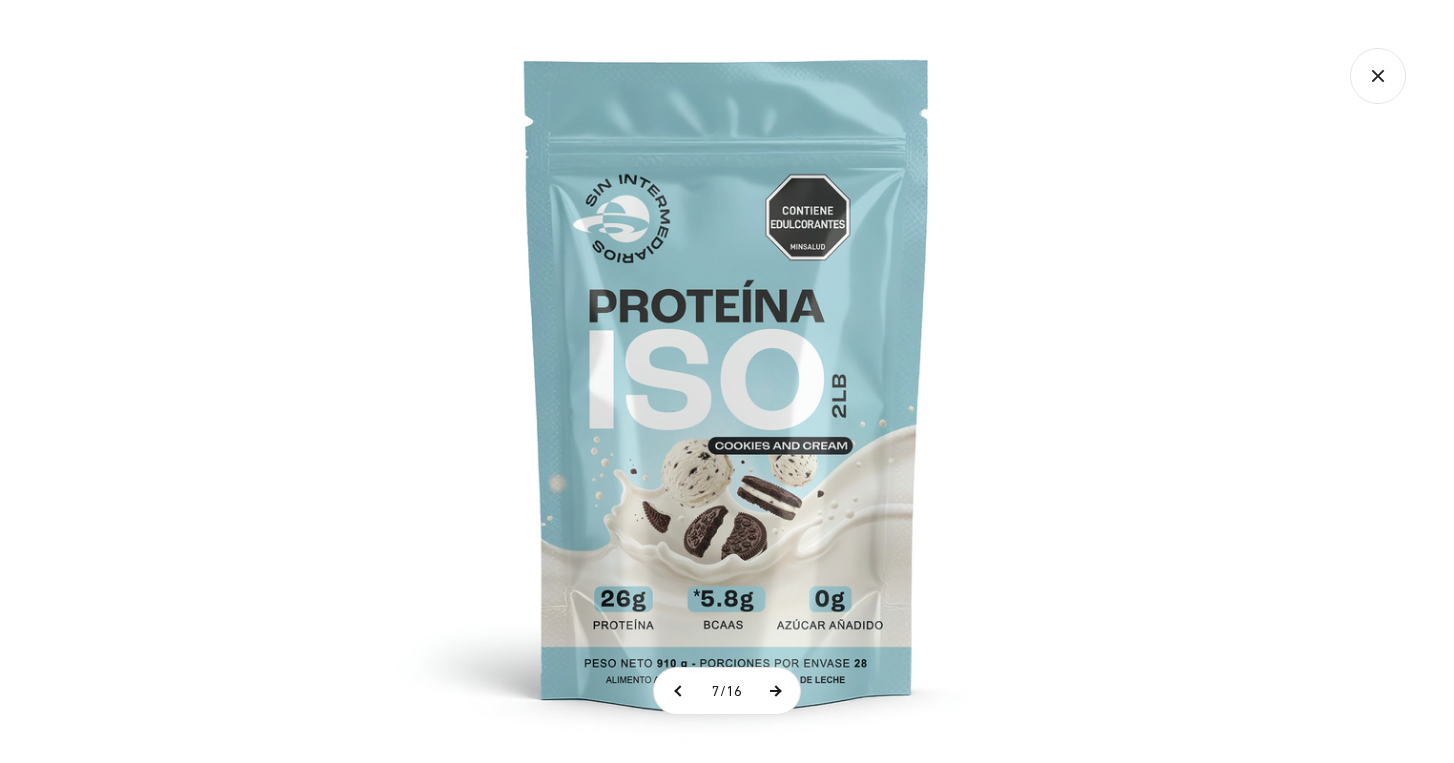 click at bounding box center [775, 691] 